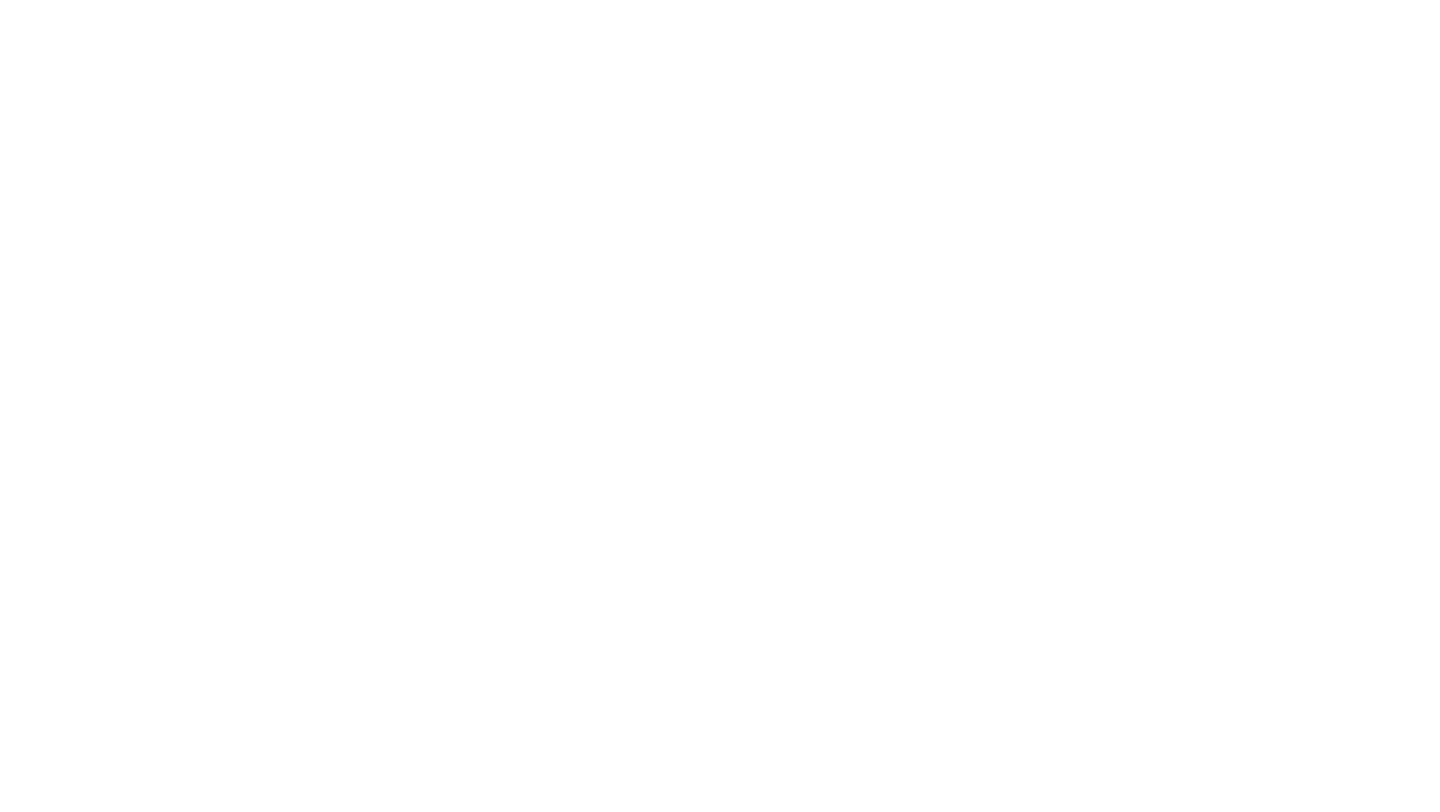scroll, scrollTop: 0, scrollLeft: 0, axis: both 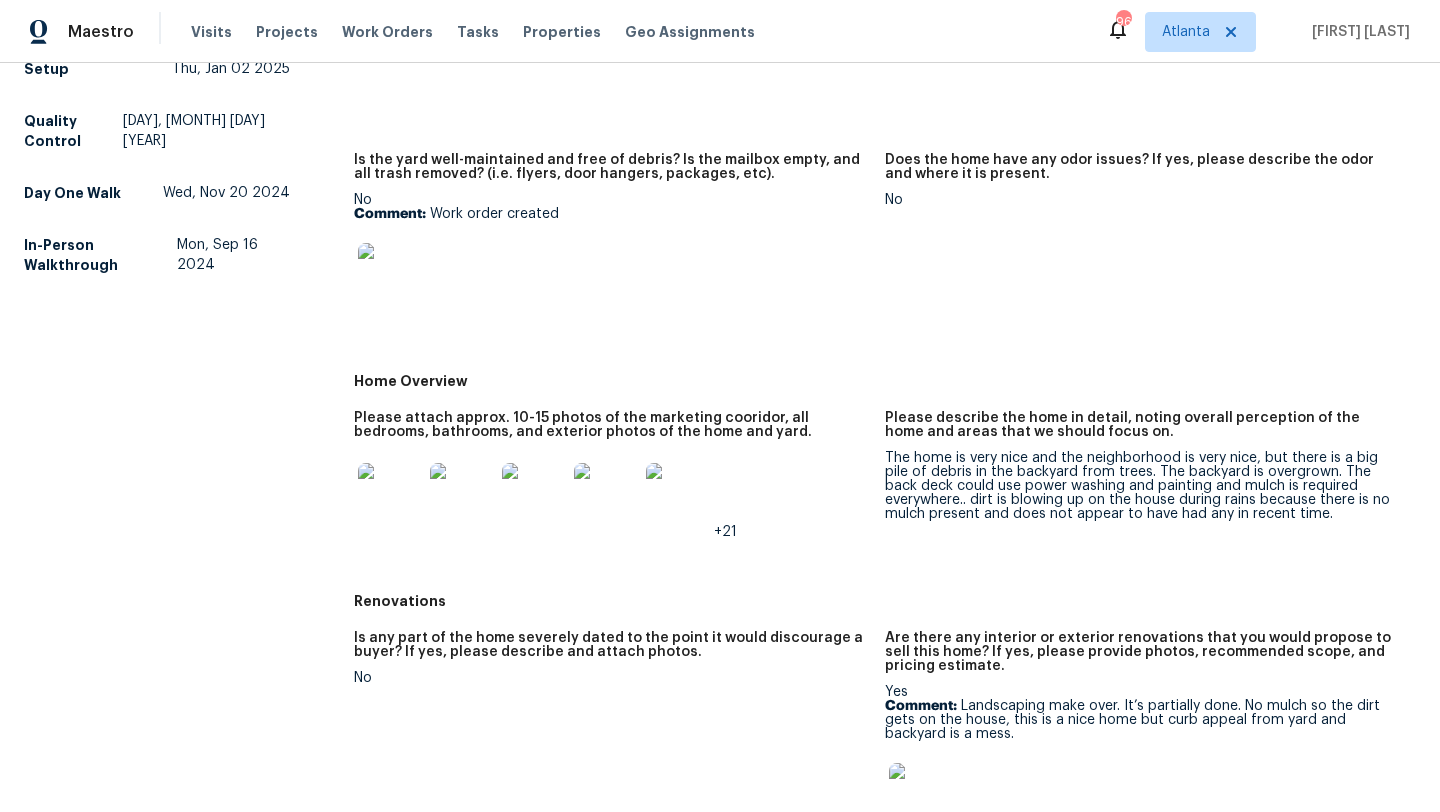 click at bounding box center [390, 495] 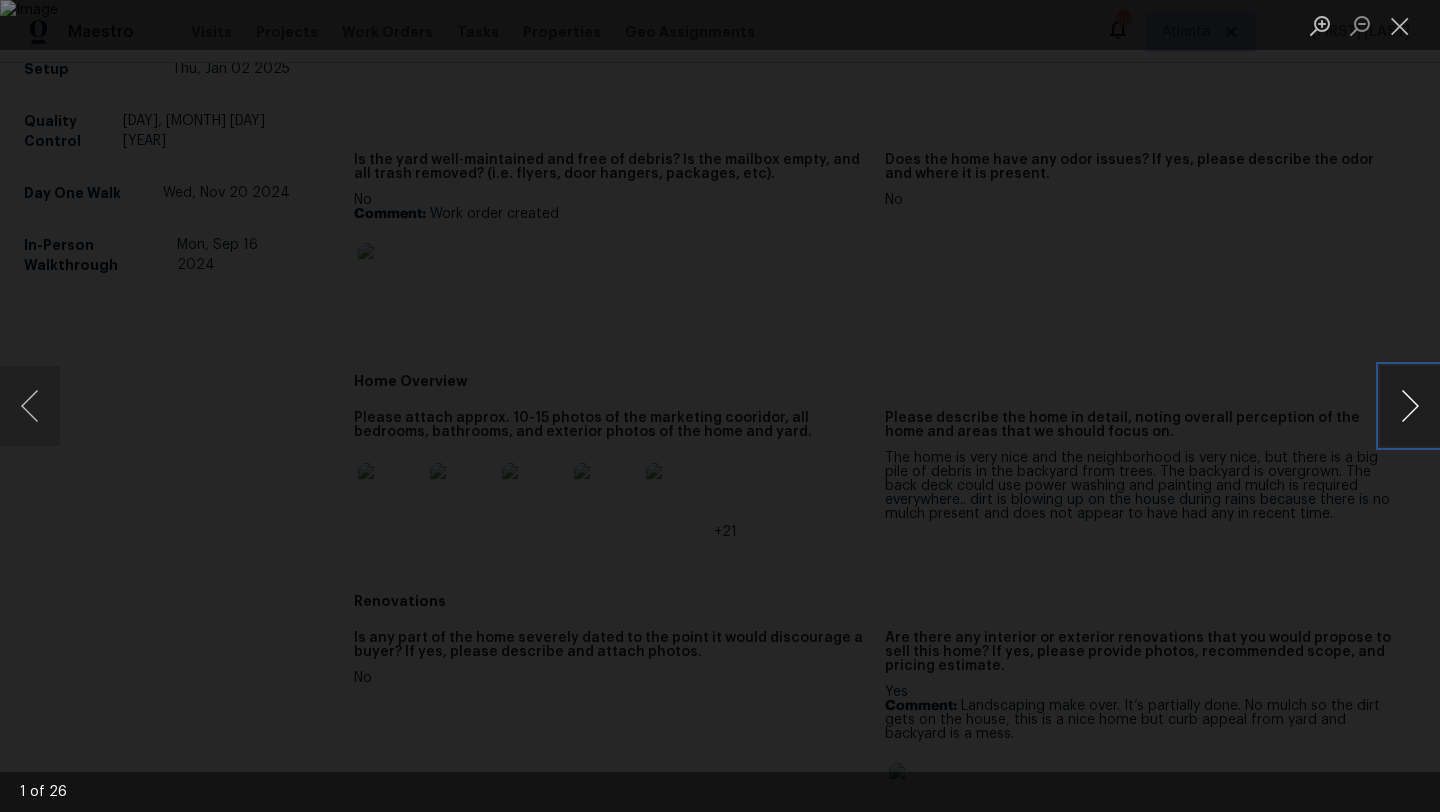 click at bounding box center (1410, 406) 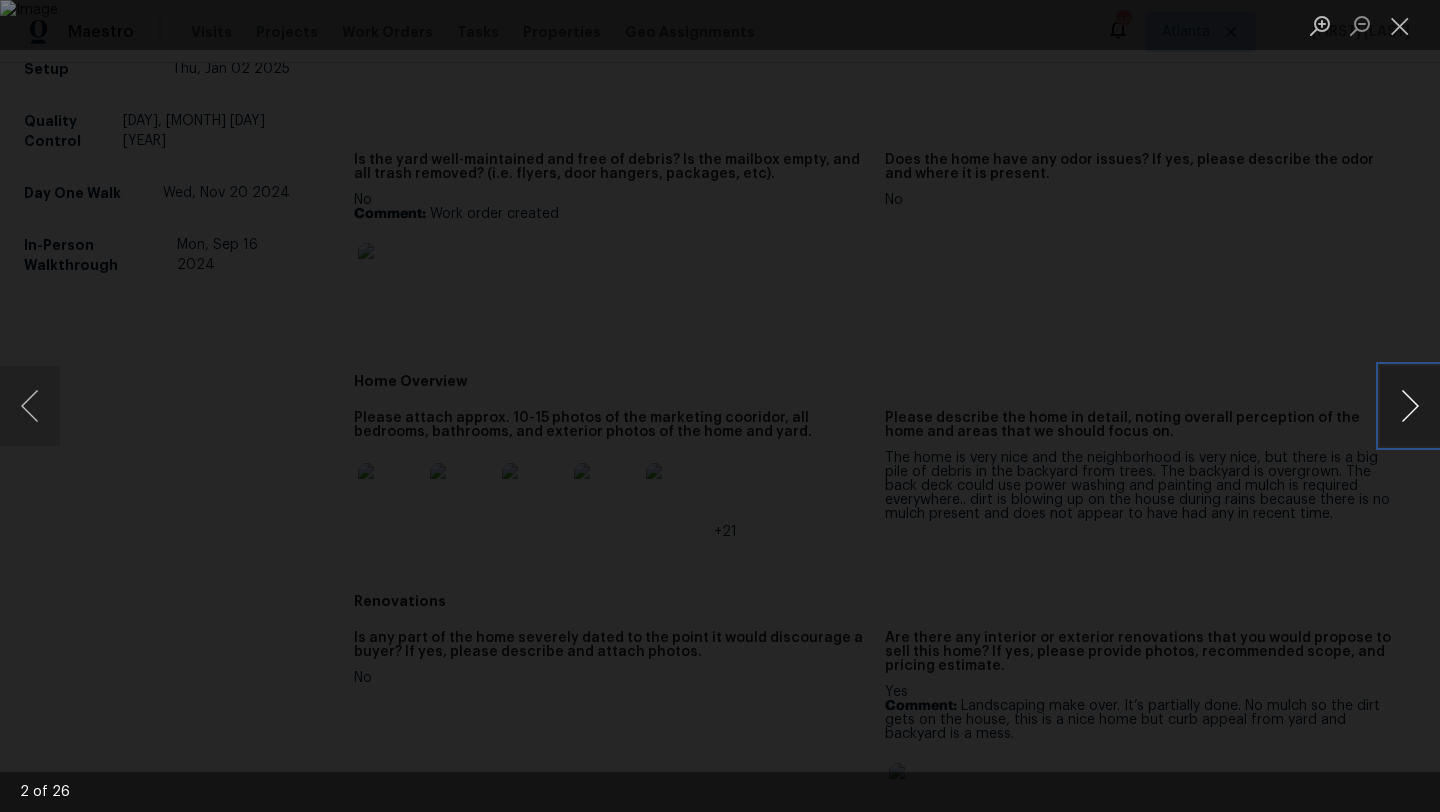 click at bounding box center [1410, 406] 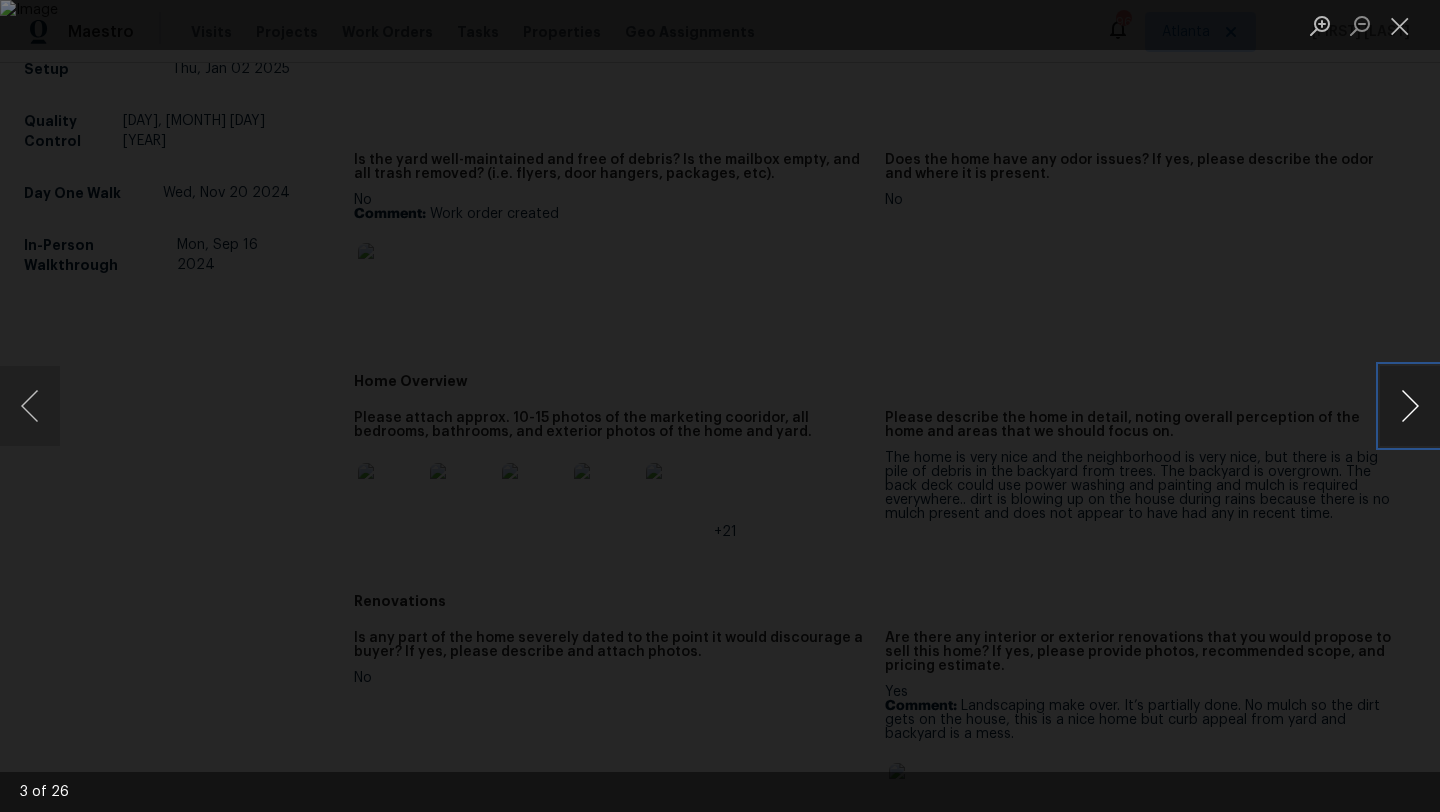 click at bounding box center (1410, 406) 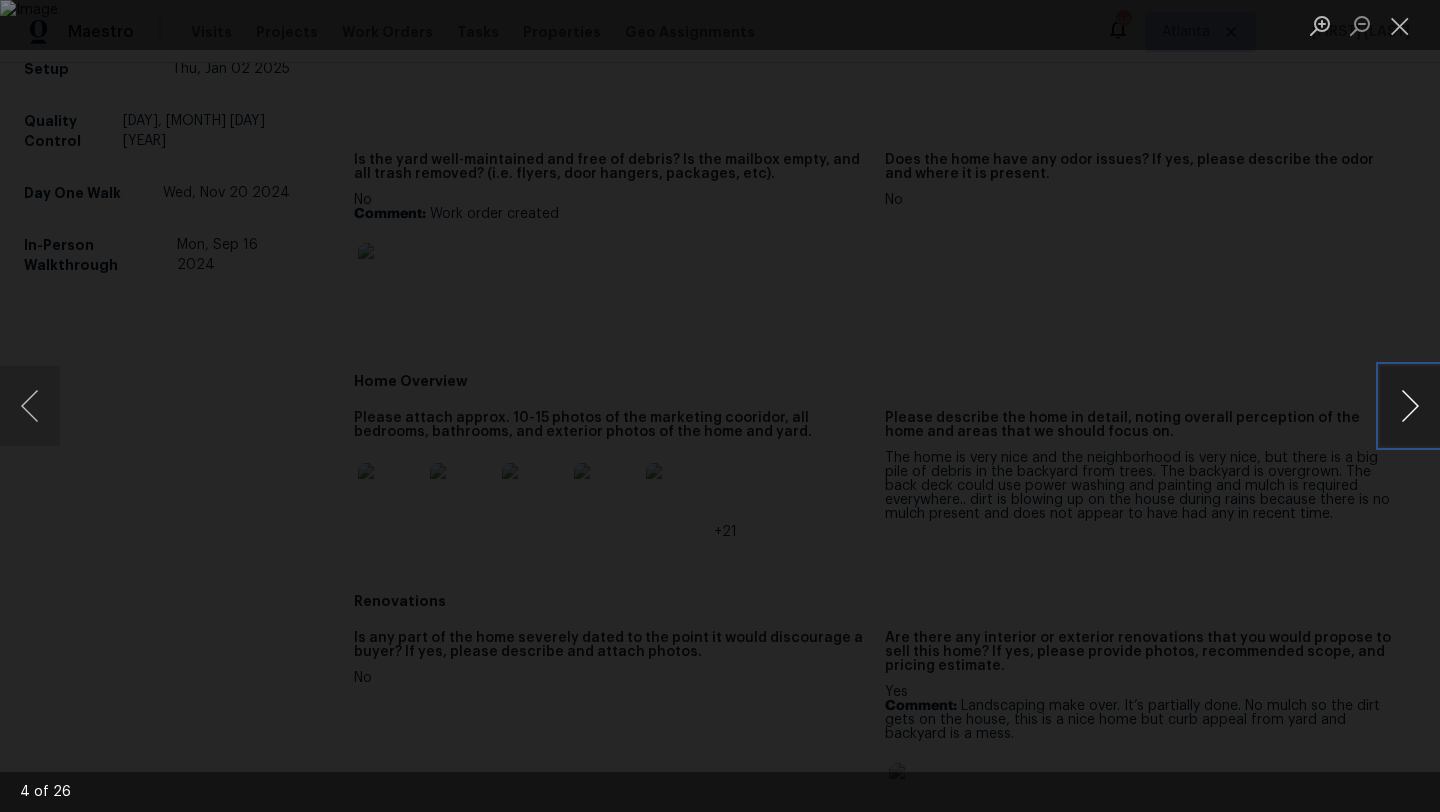 click at bounding box center [1410, 406] 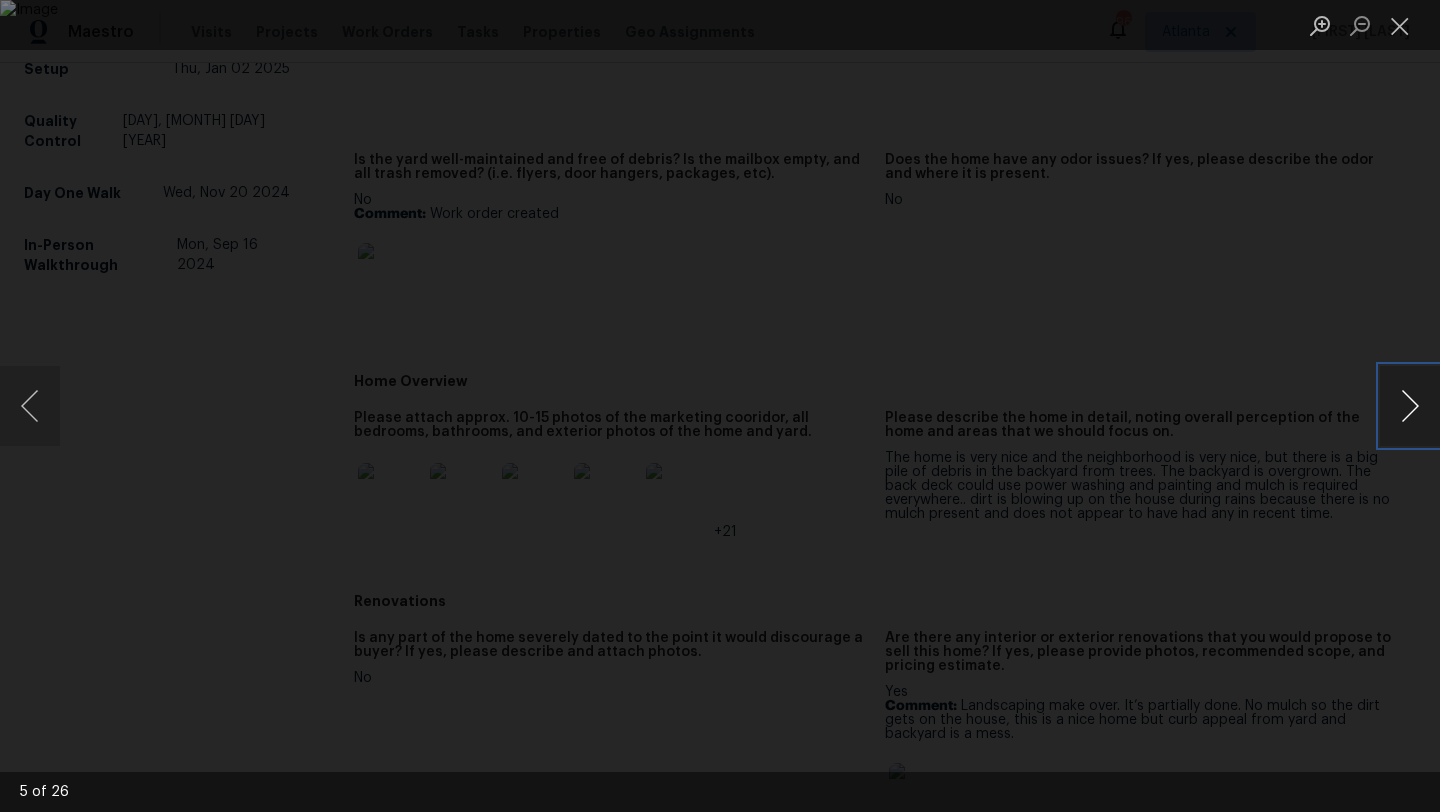 click at bounding box center [1410, 406] 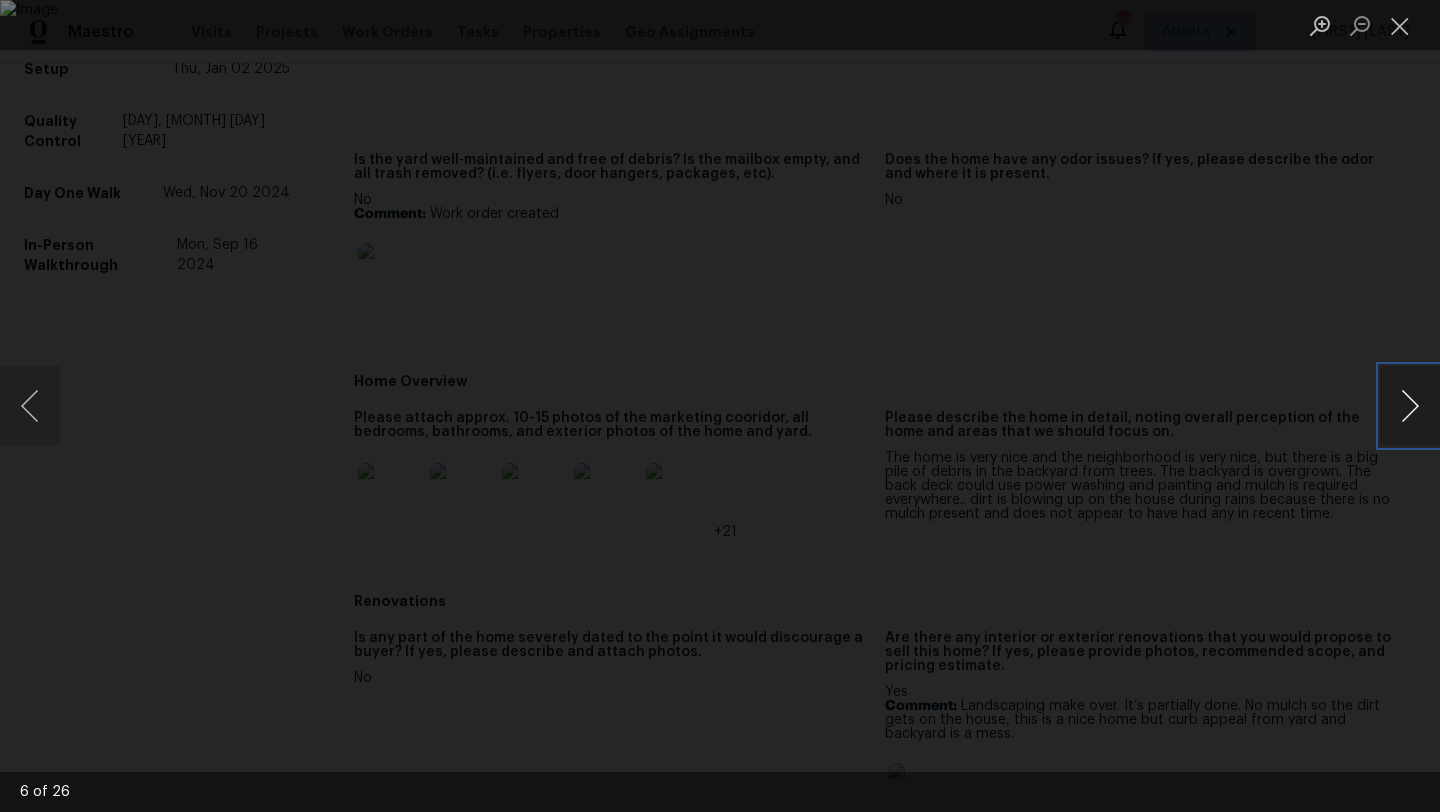 click at bounding box center (1410, 406) 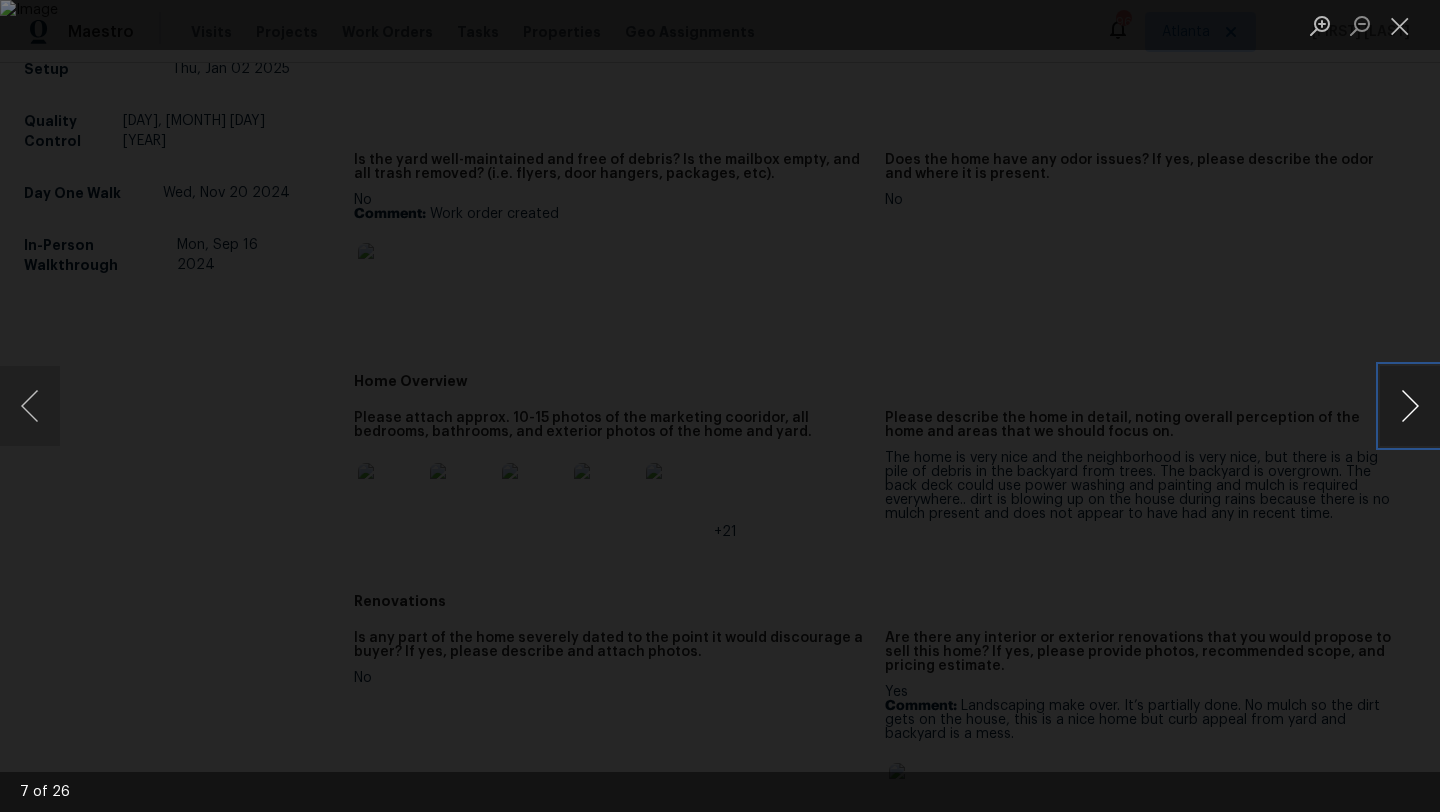 click at bounding box center [1410, 406] 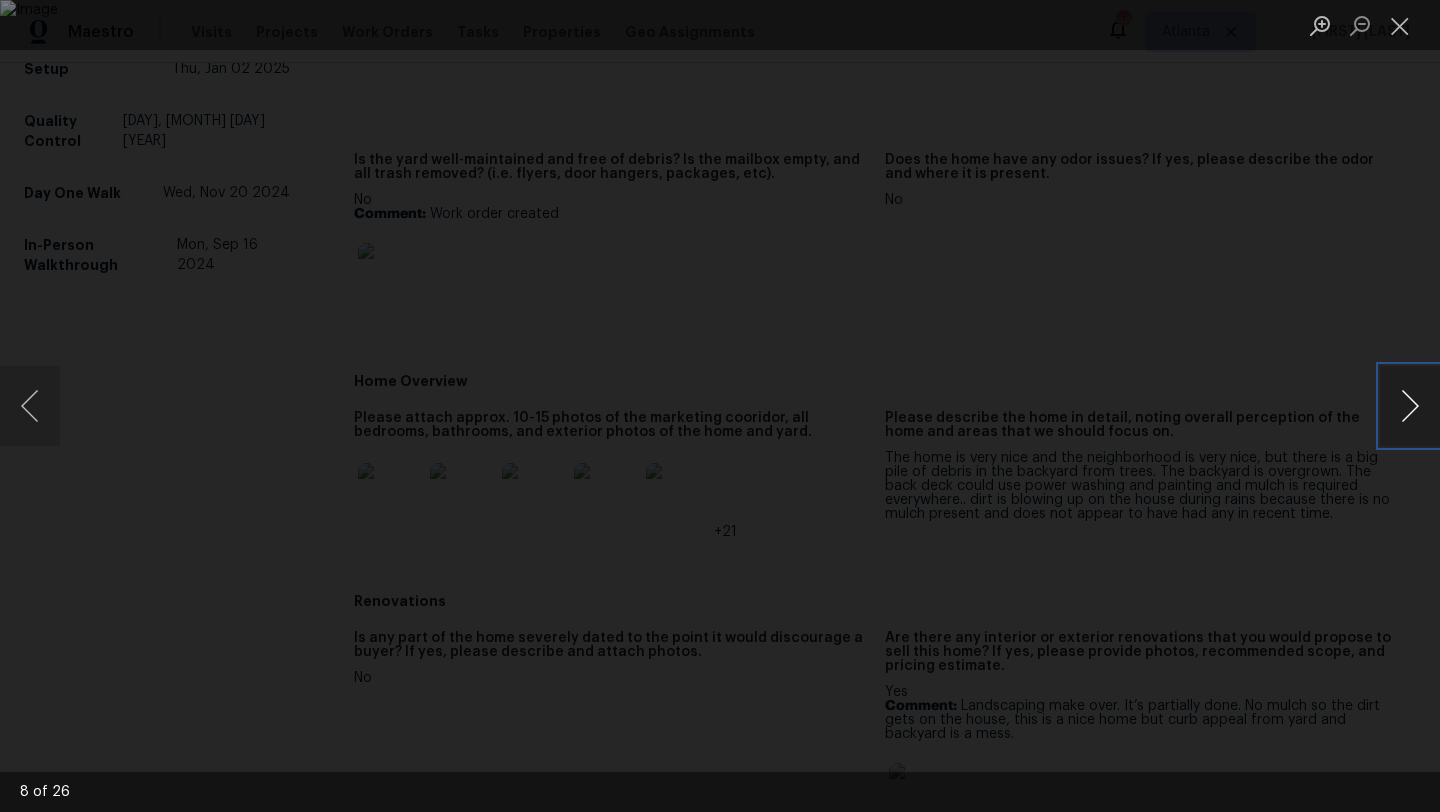 click at bounding box center [1410, 406] 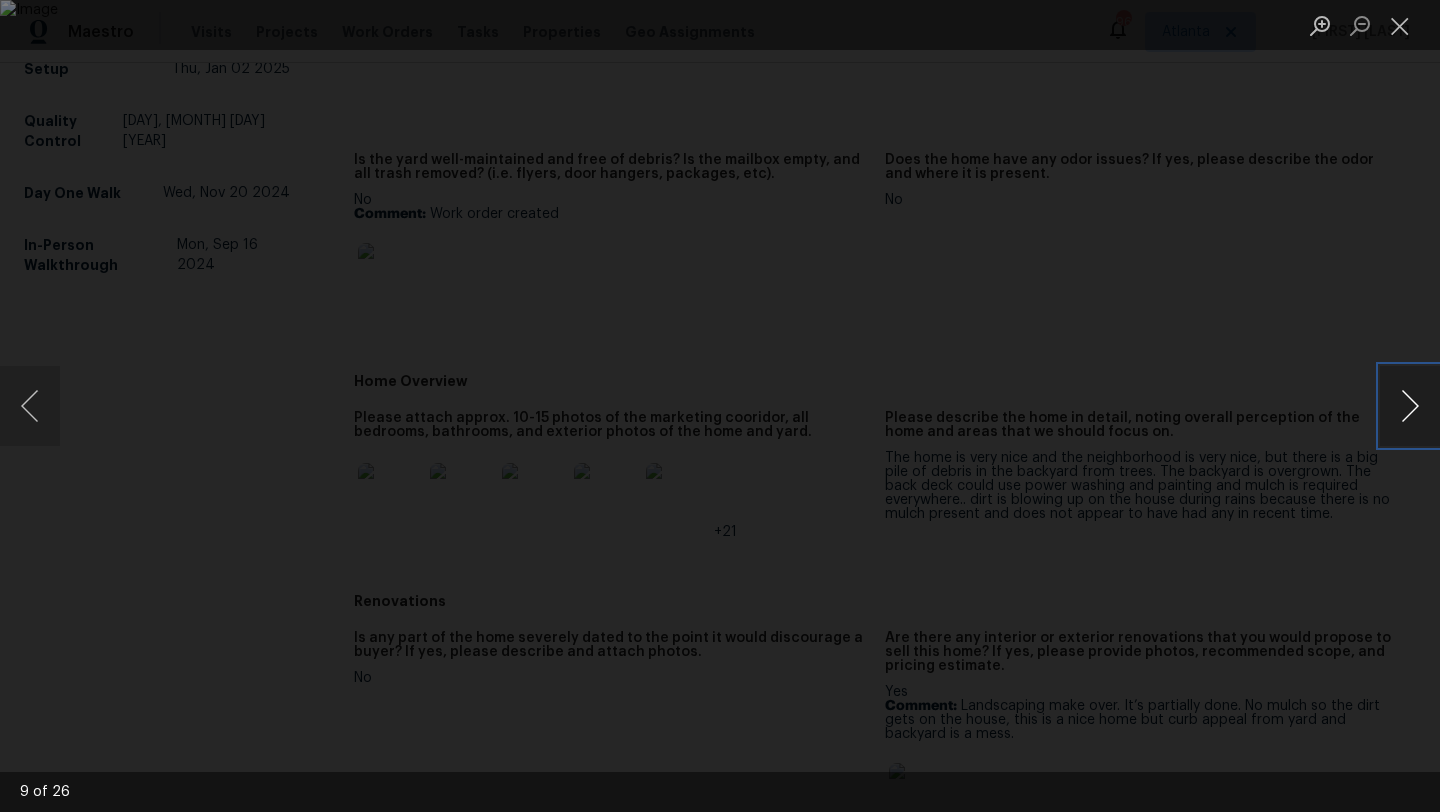 click at bounding box center [1410, 406] 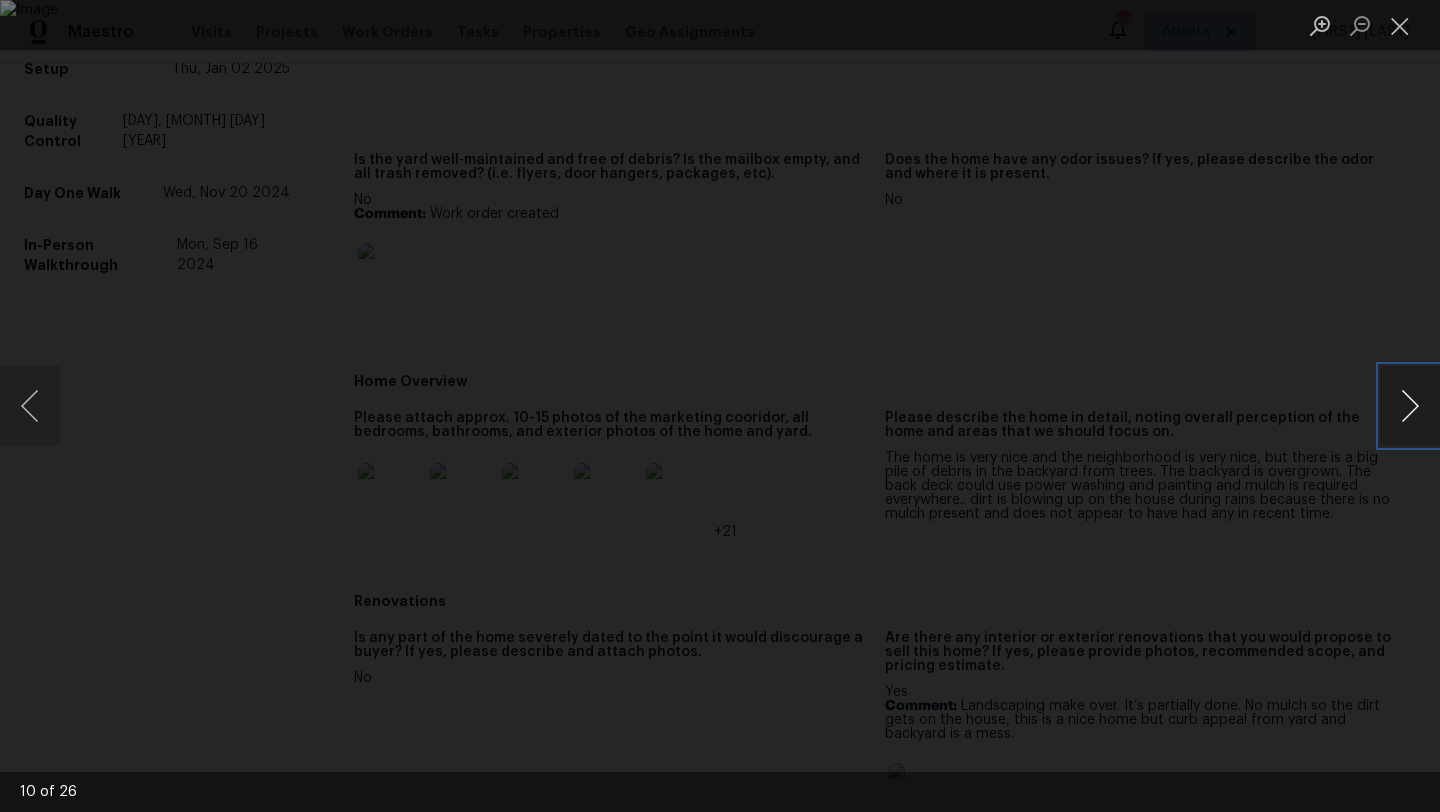 click at bounding box center [1410, 406] 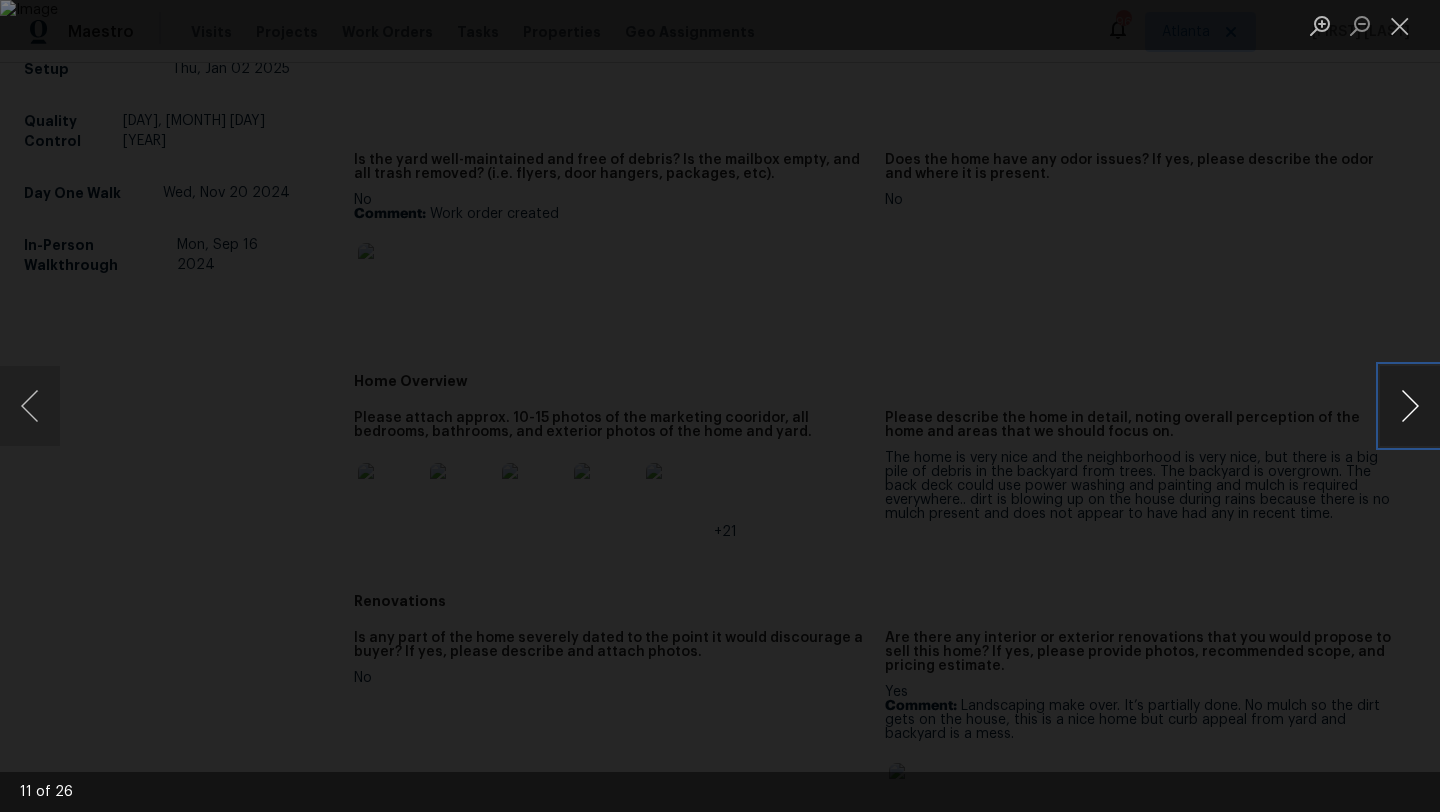 click at bounding box center (1410, 406) 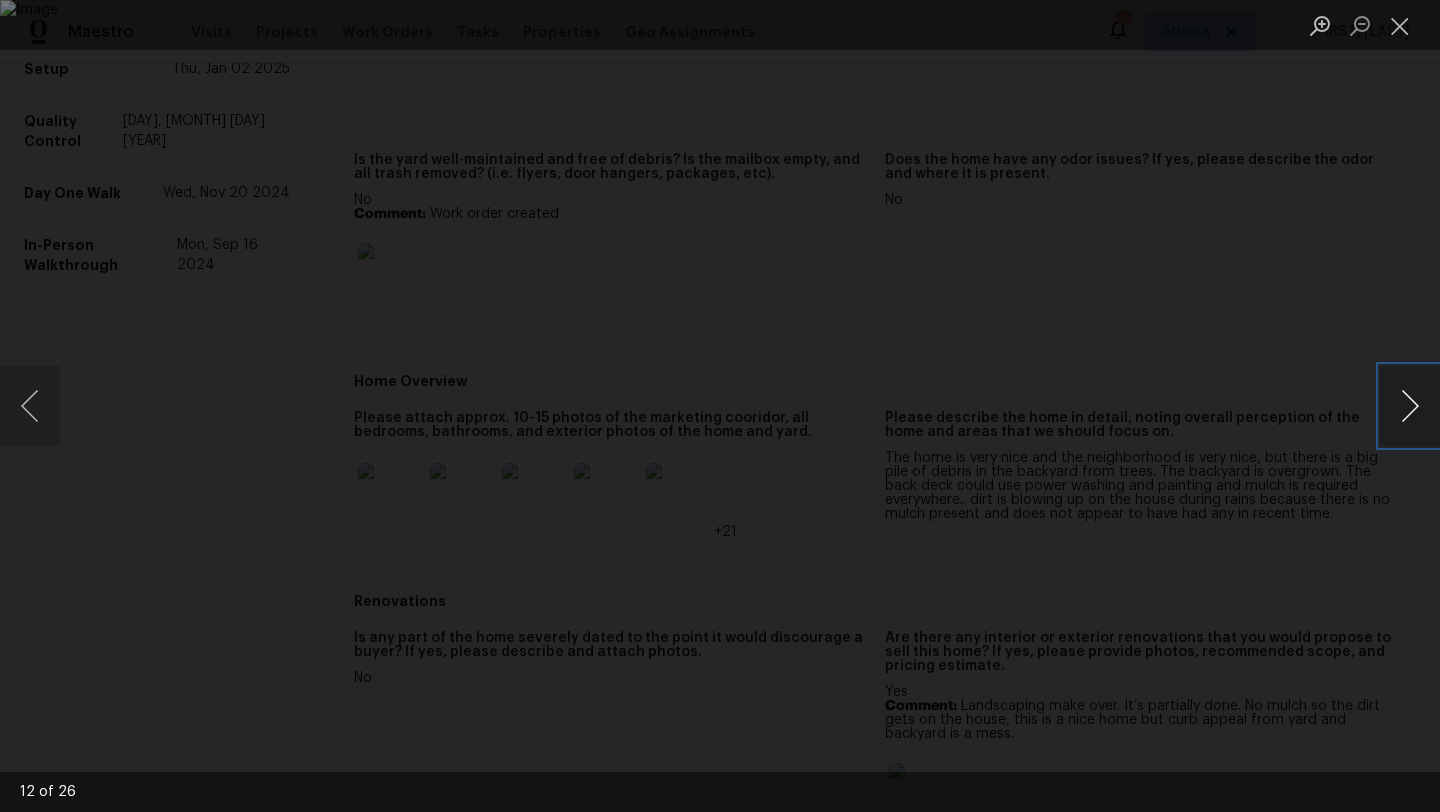 click at bounding box center [1410, 406] 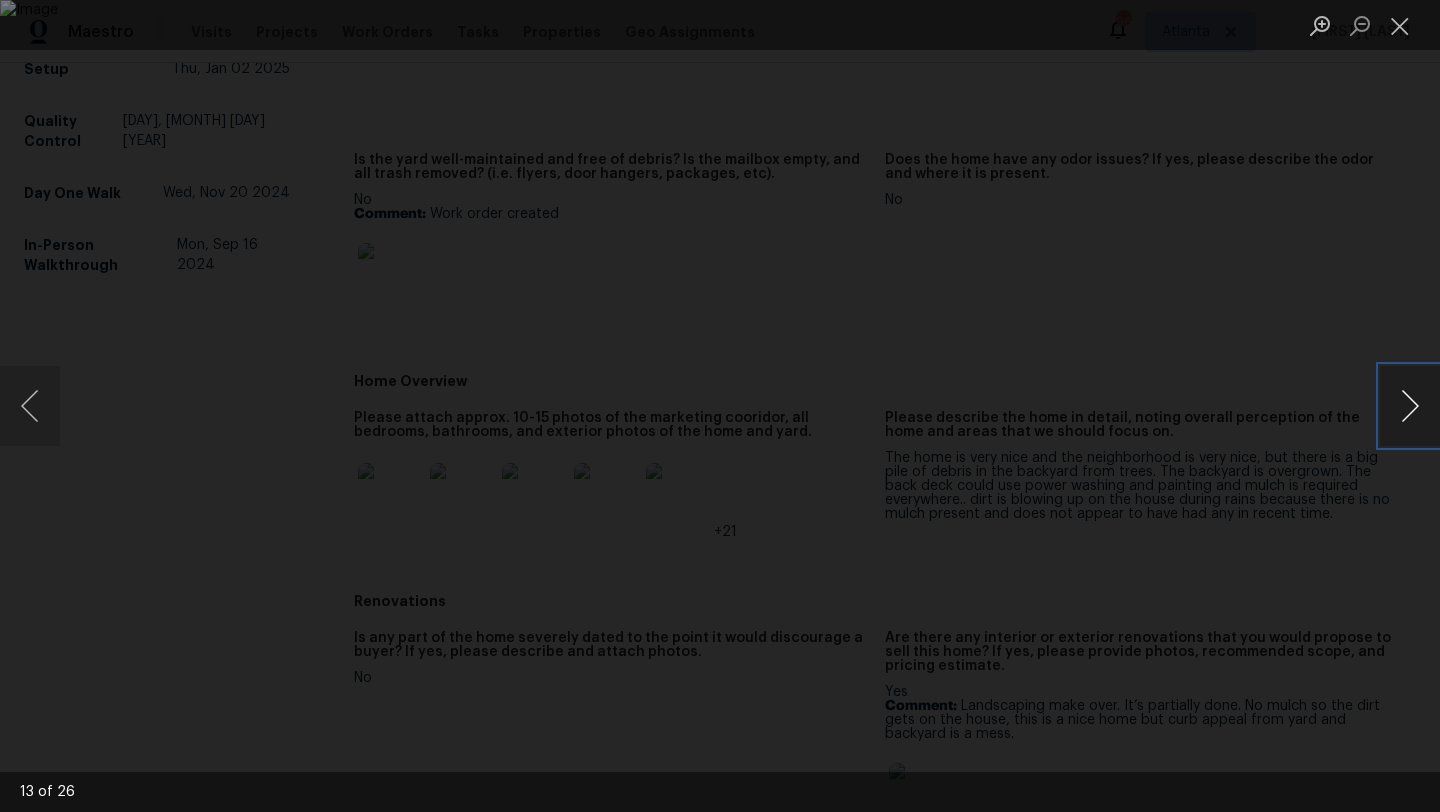 click at bounding box center [1410, 406] 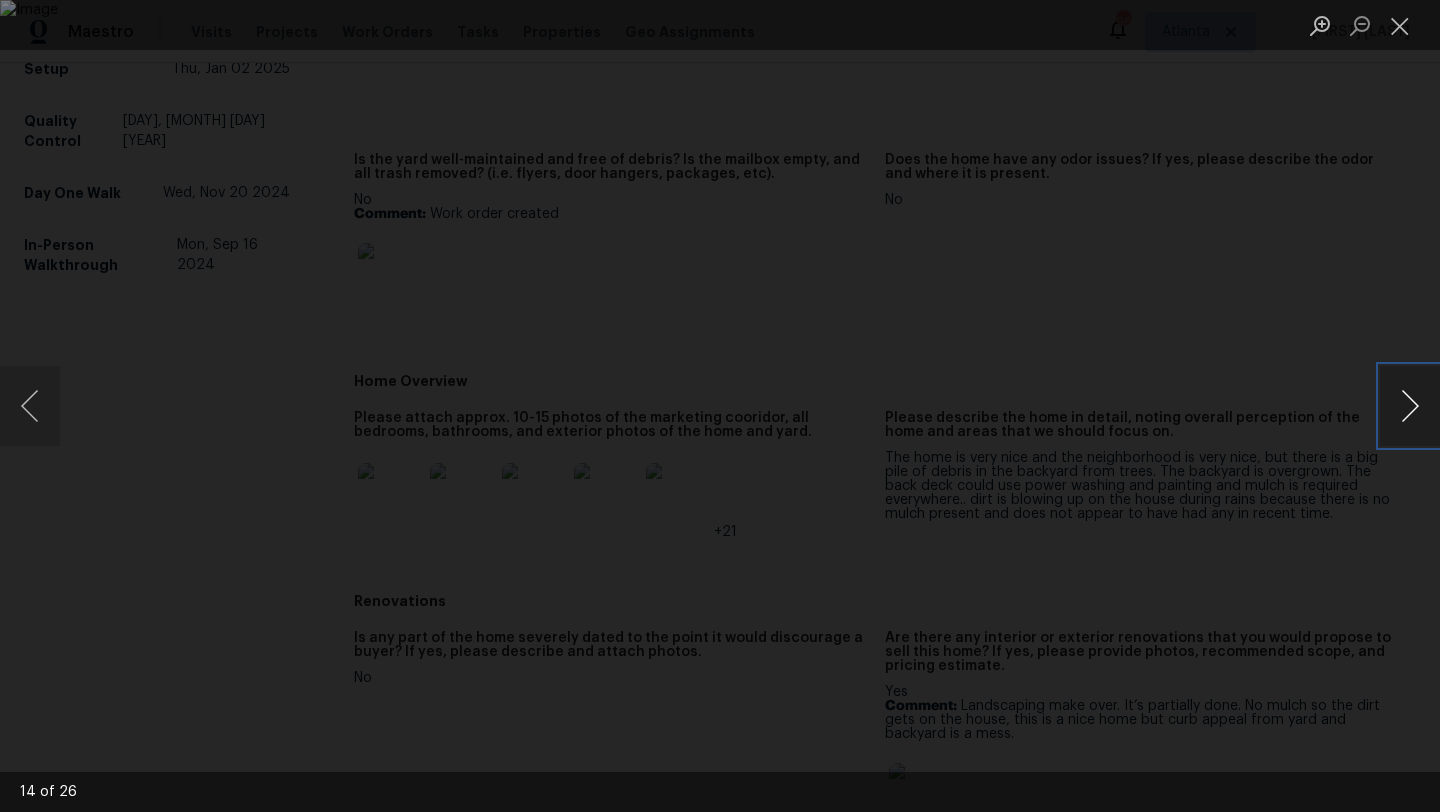 click at bounding box center [1410, 406] 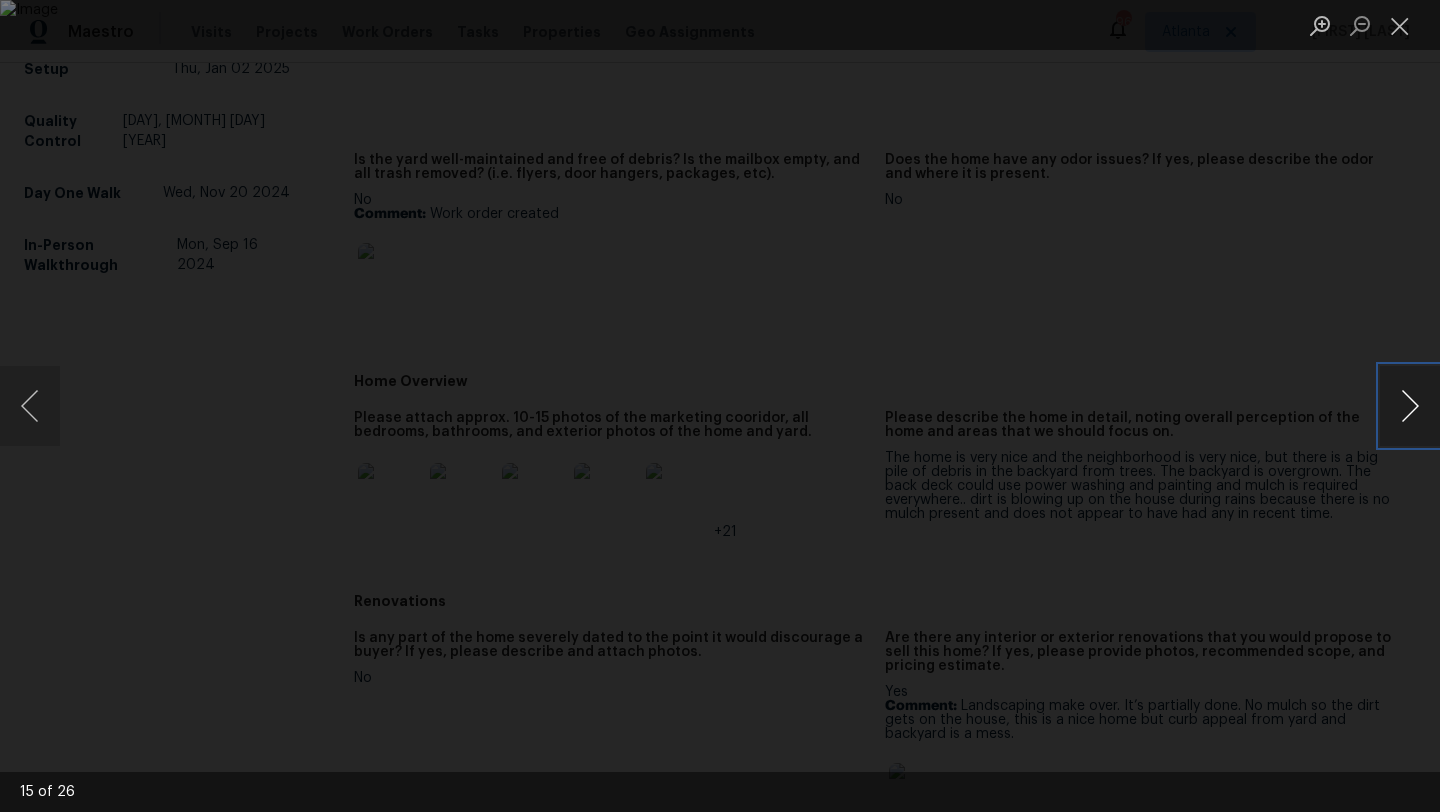 click at bounding box center [1410, 406] 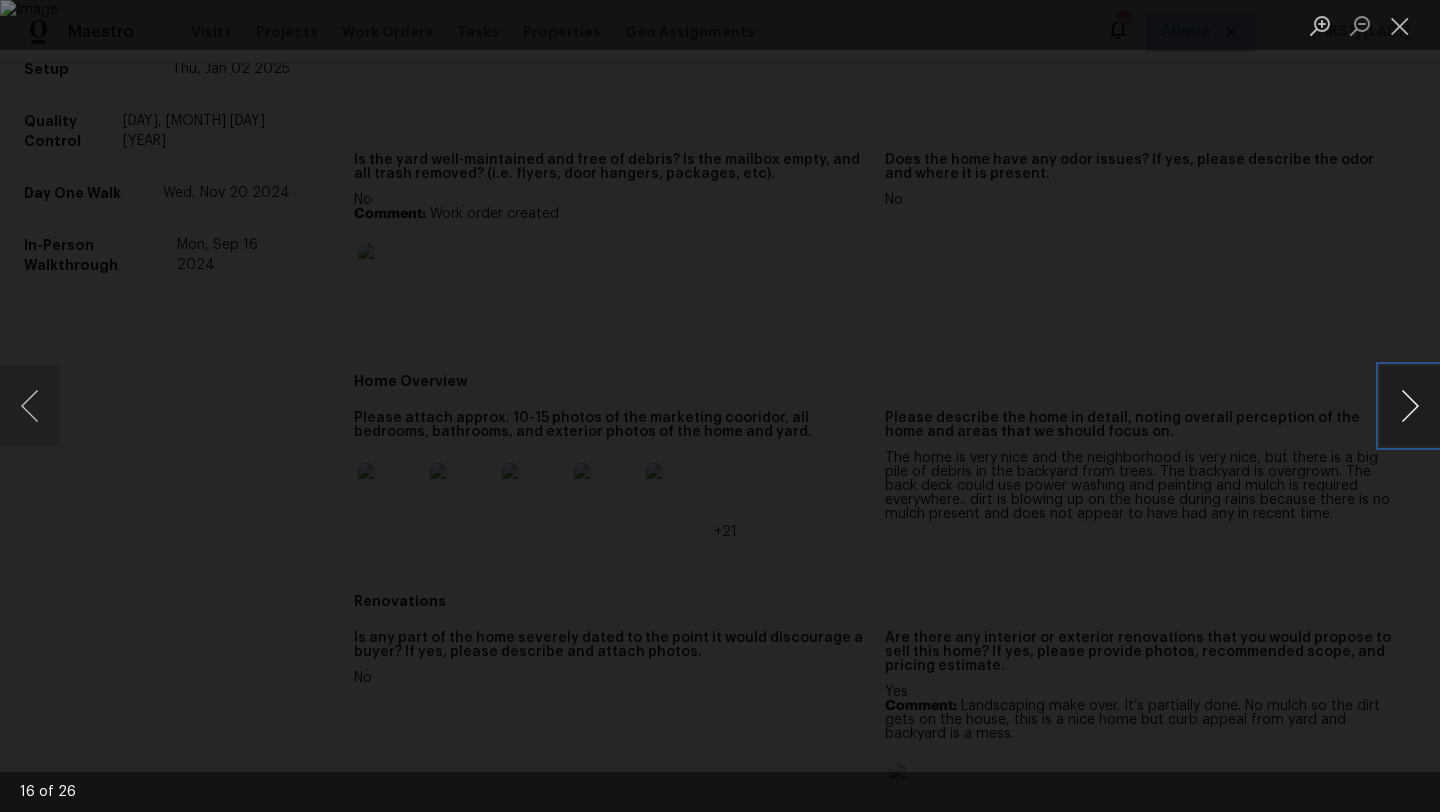 click at bounding box center [1410, 406] 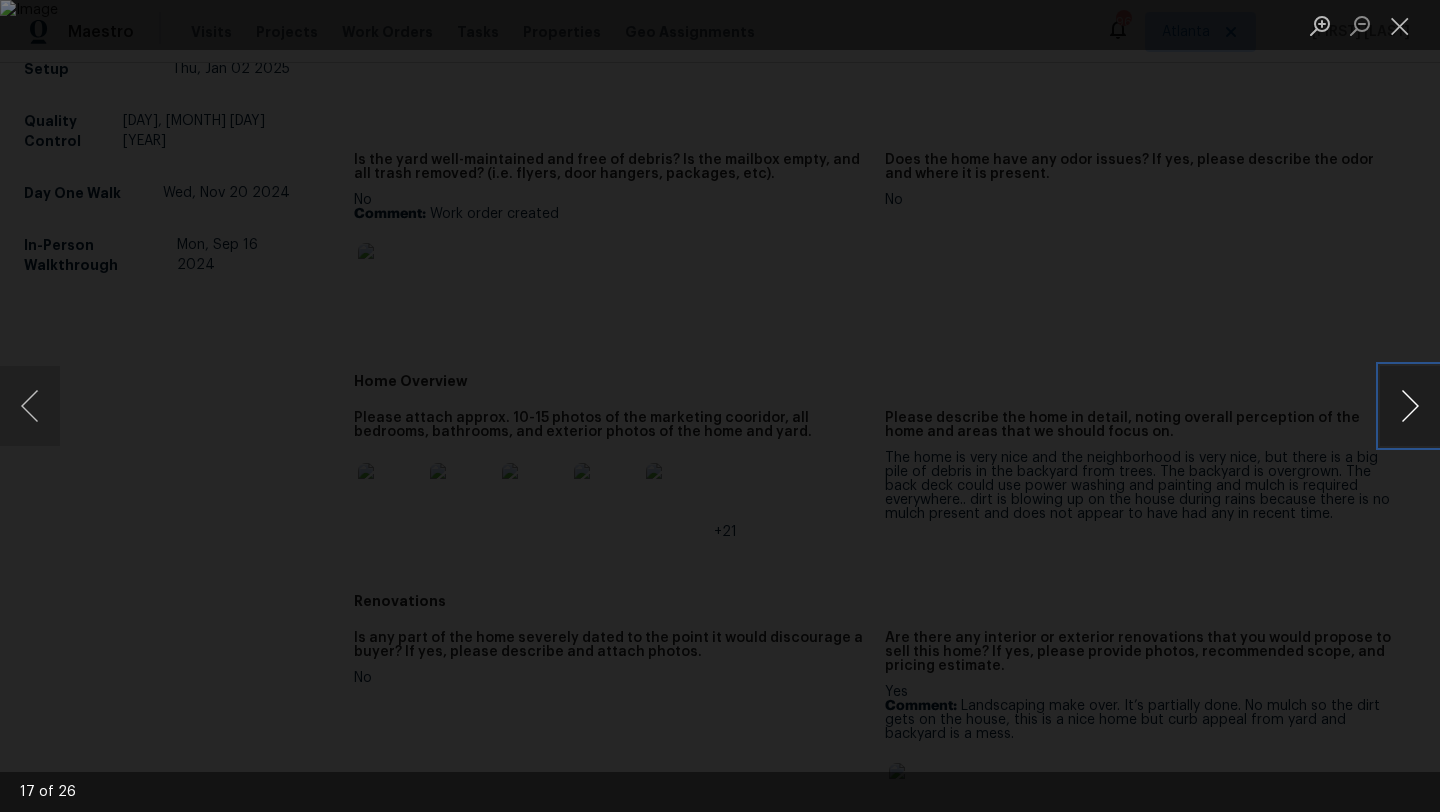 click at bounding box center (1410, 406) 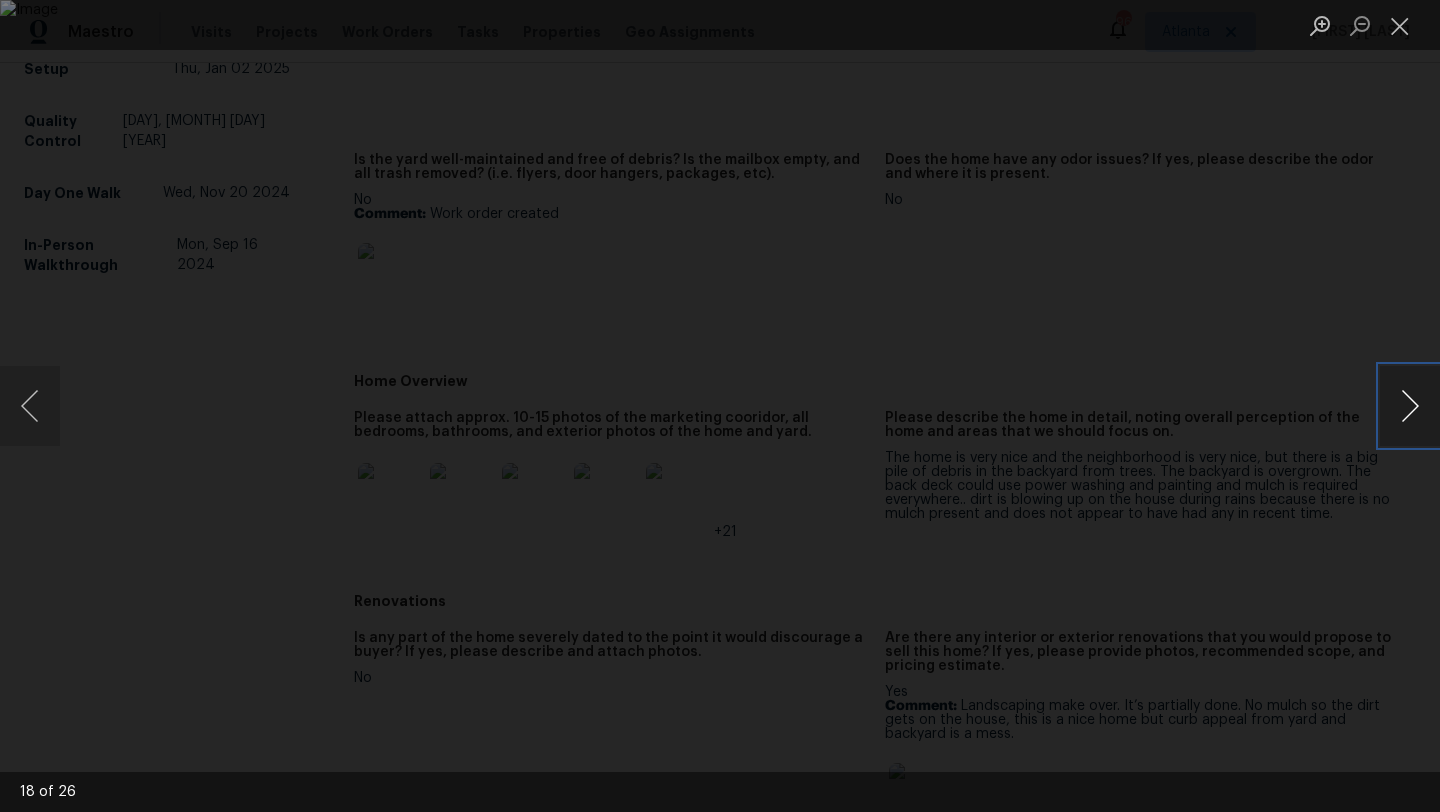 click at bounding box center (1410, 406) 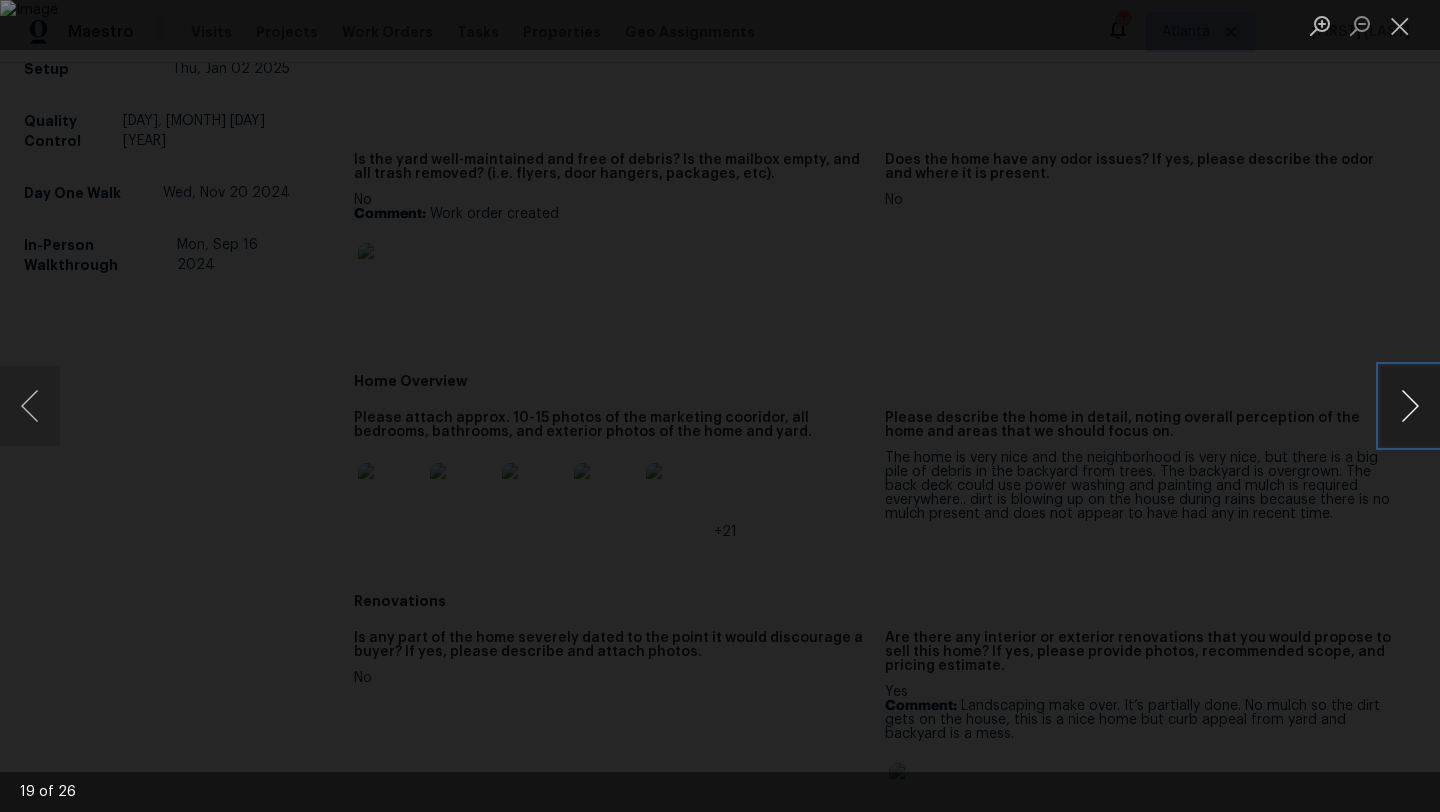 click at bounding box center [1410, 406] 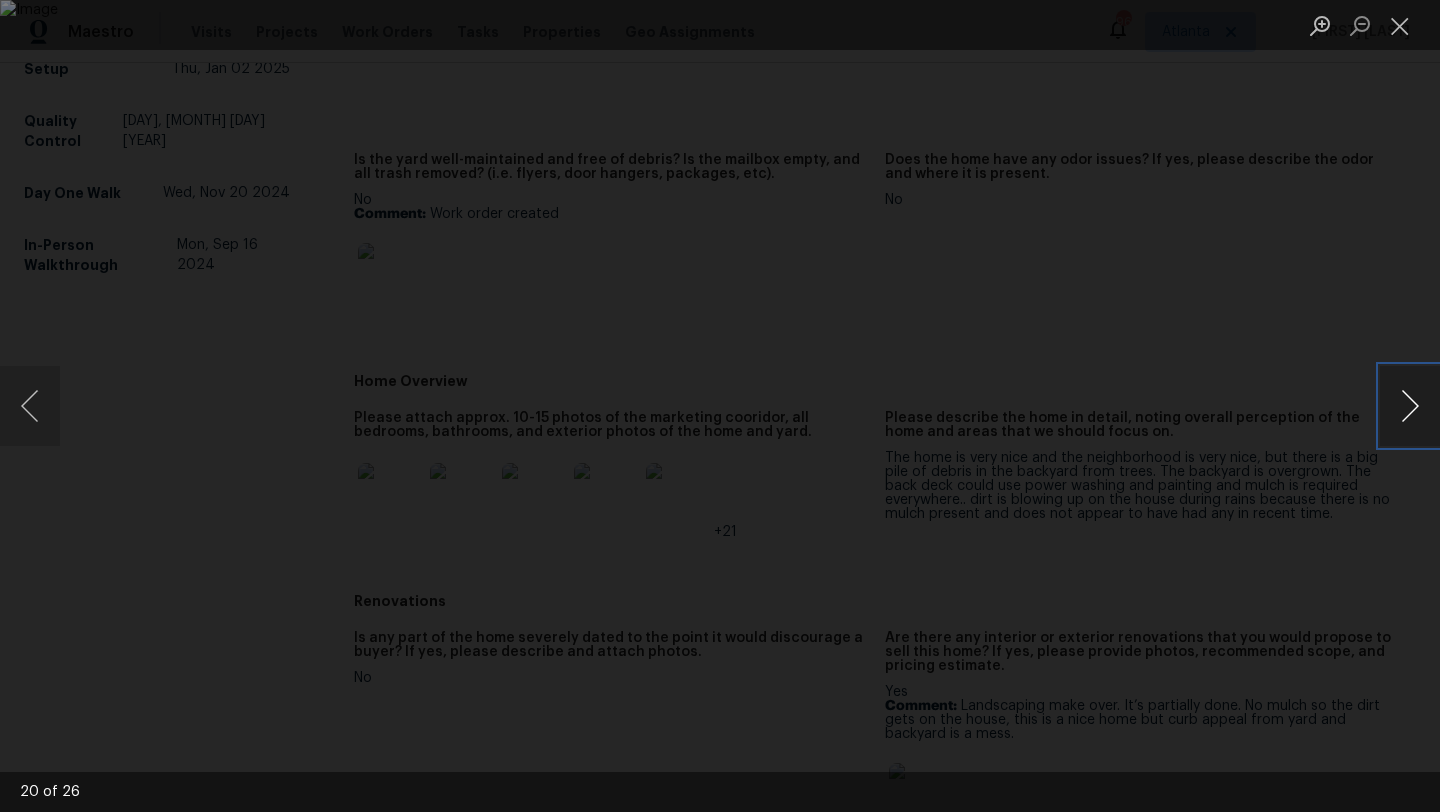 click at bounding box center [1410, 406] 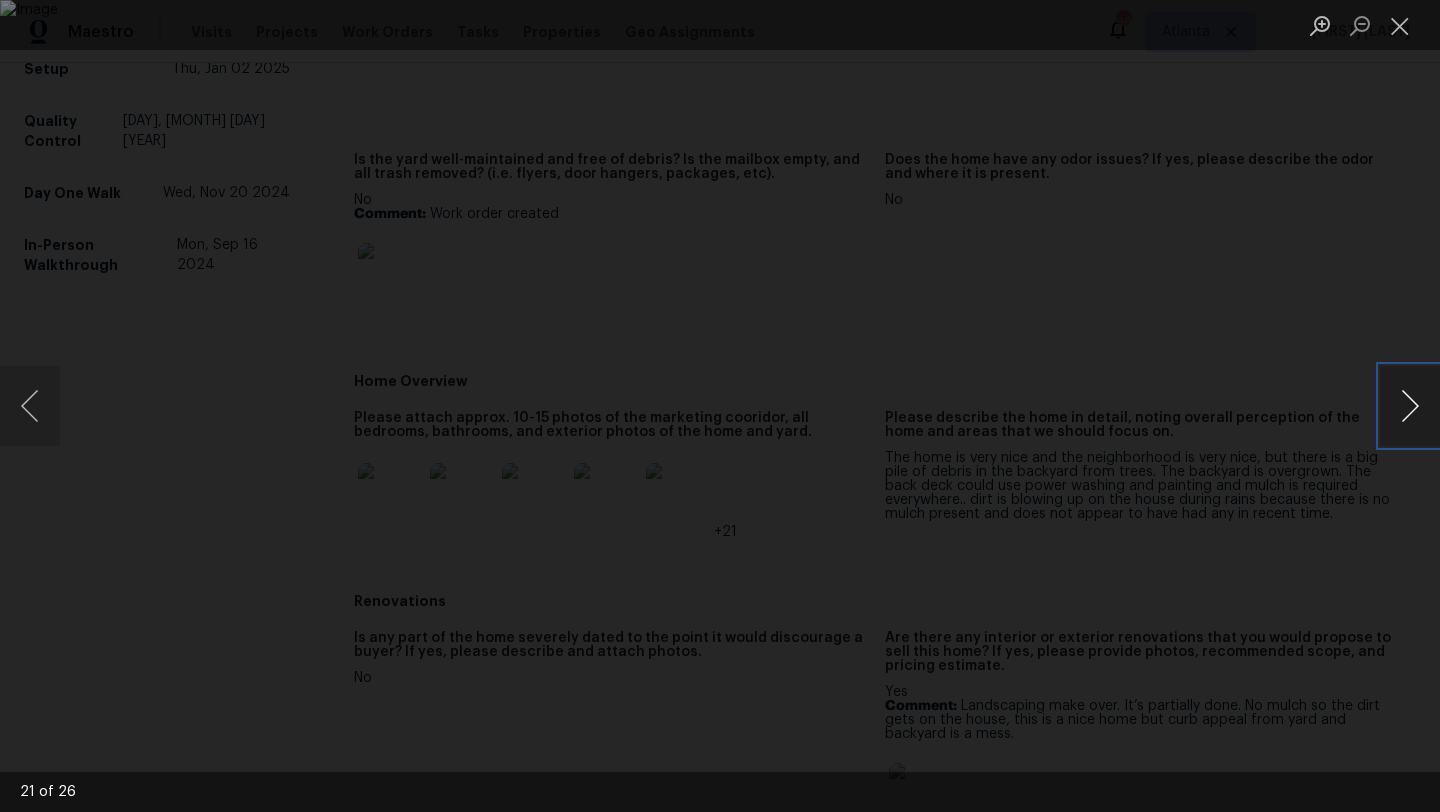 click at bounding box center (1410, 406) 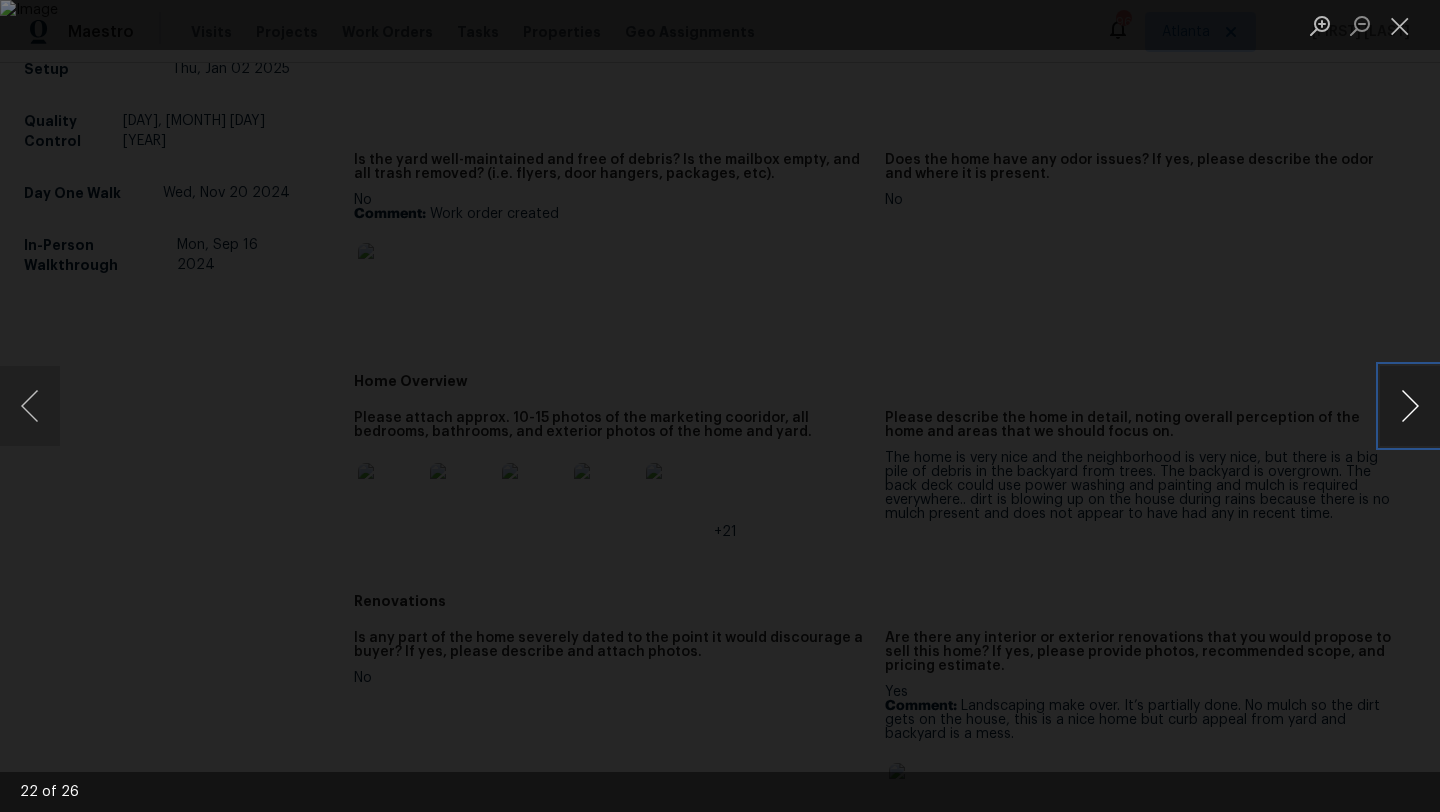 click at bounding box center [1410, 406] 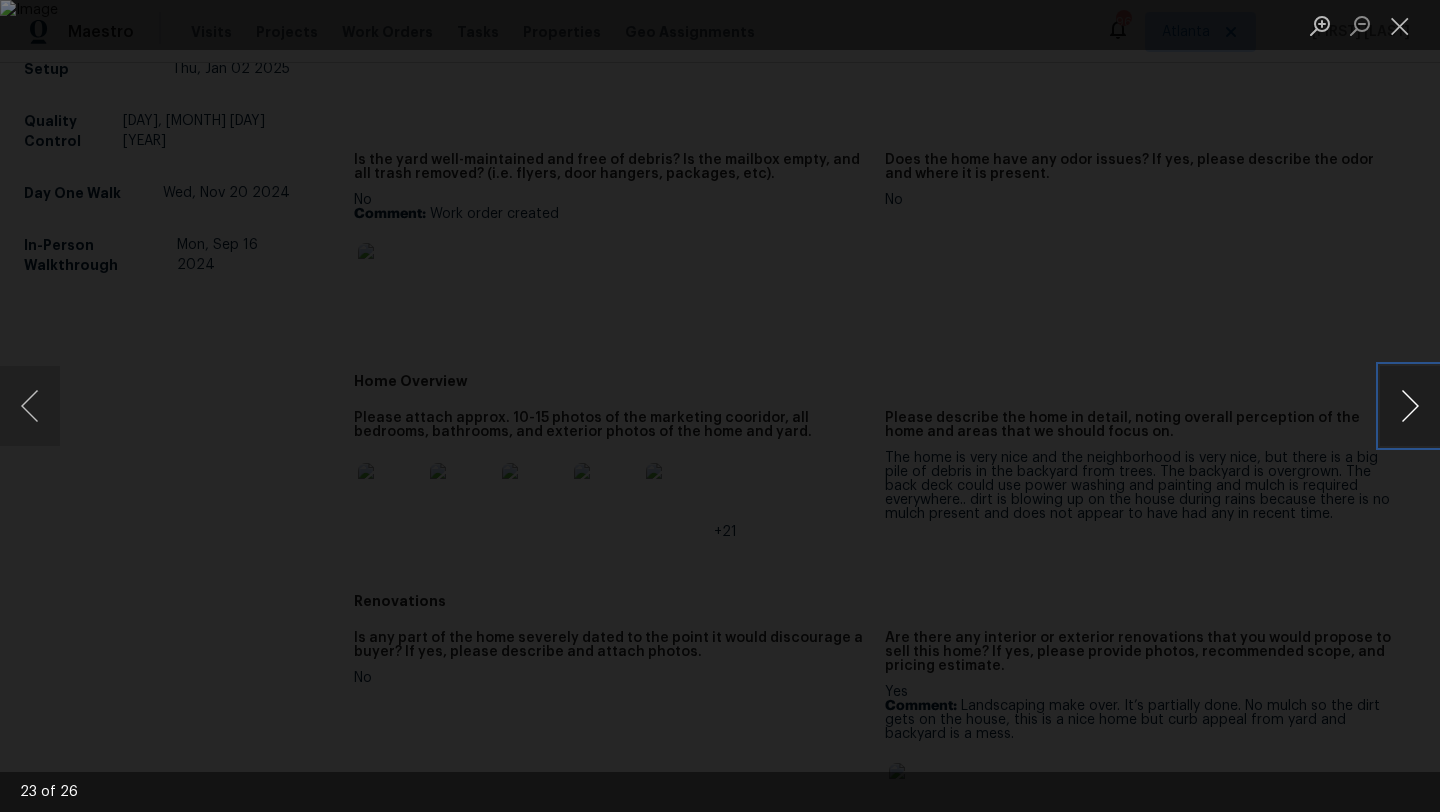click at bounding box center (1410, 406) 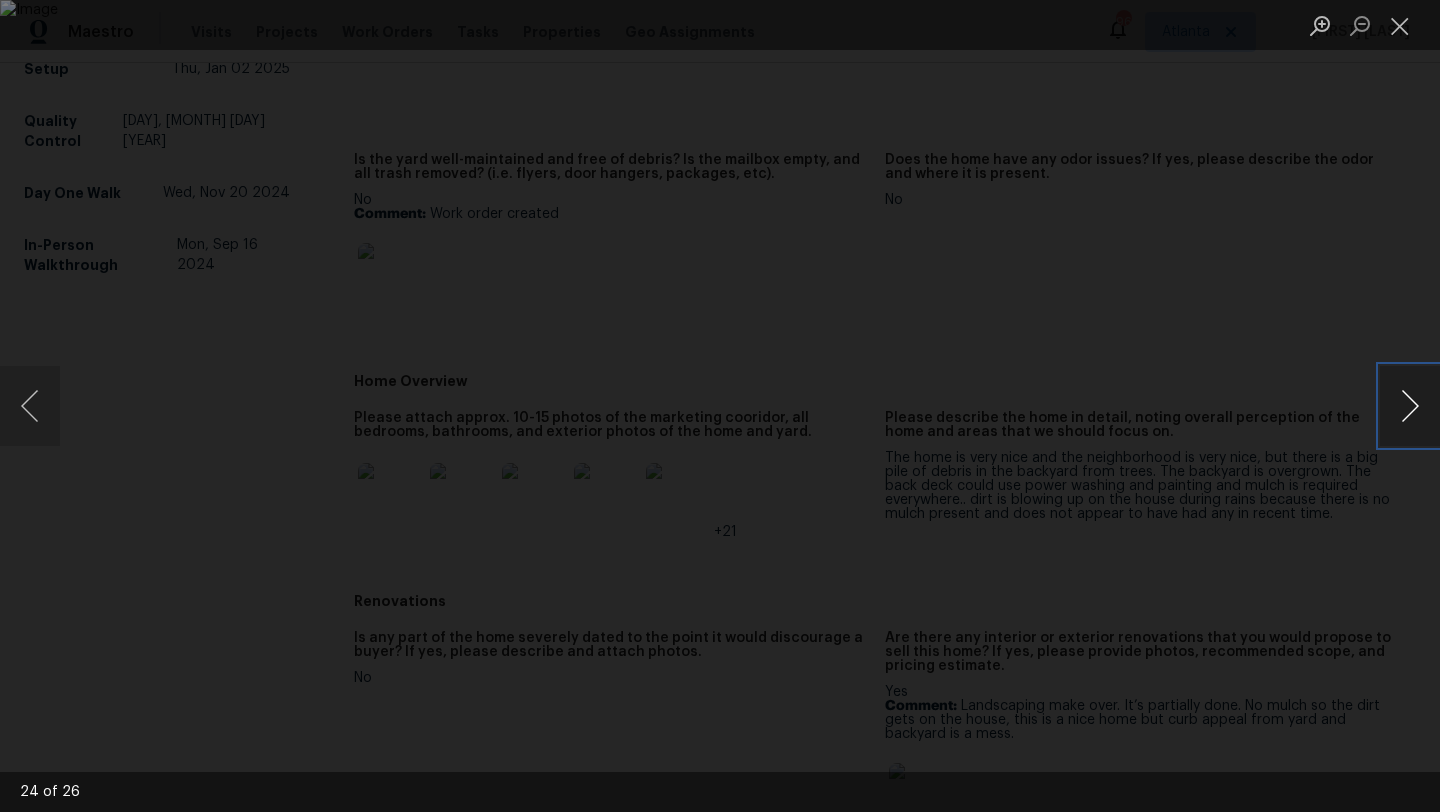 click at bounding box center (1410, 406) 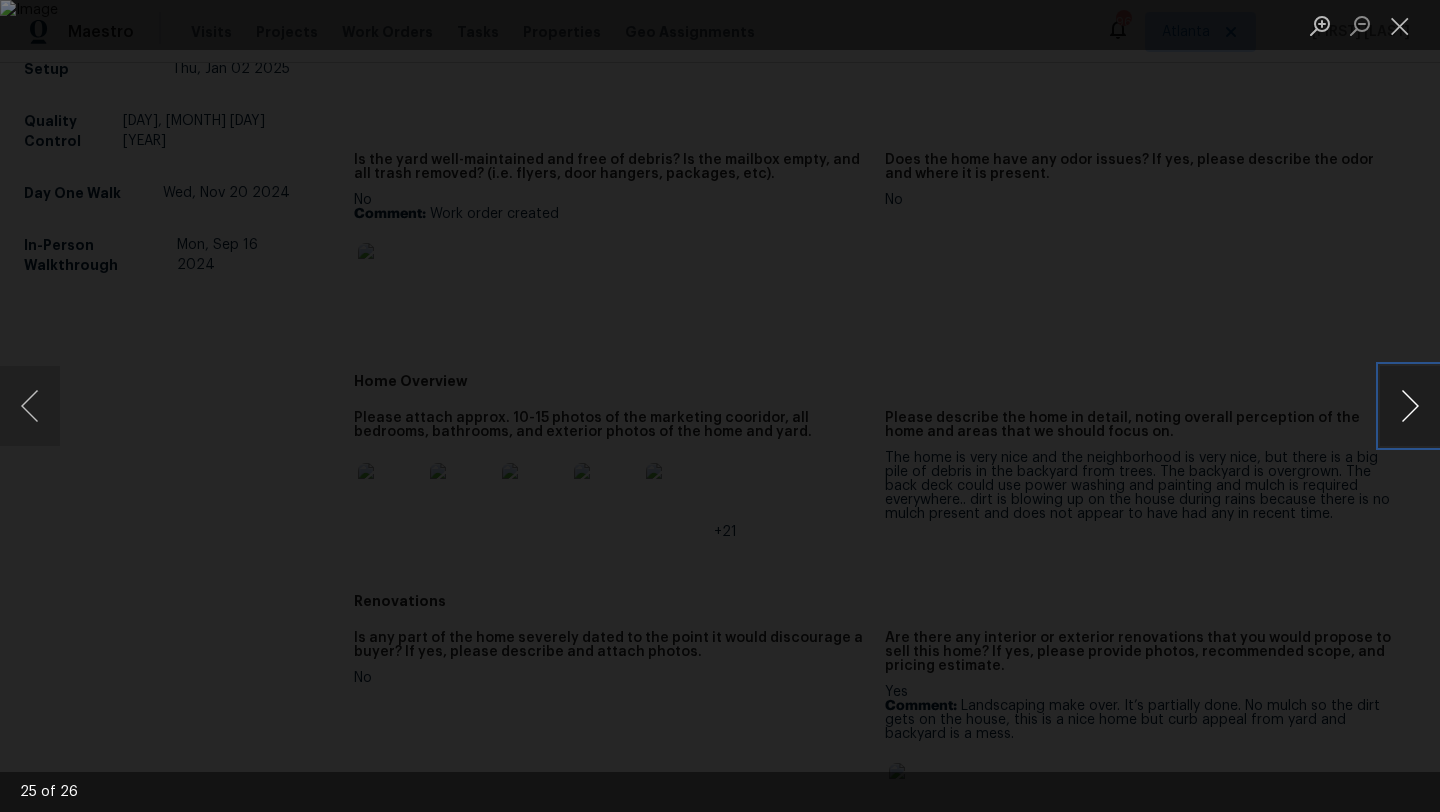 click at bounding box center [1410, 406] 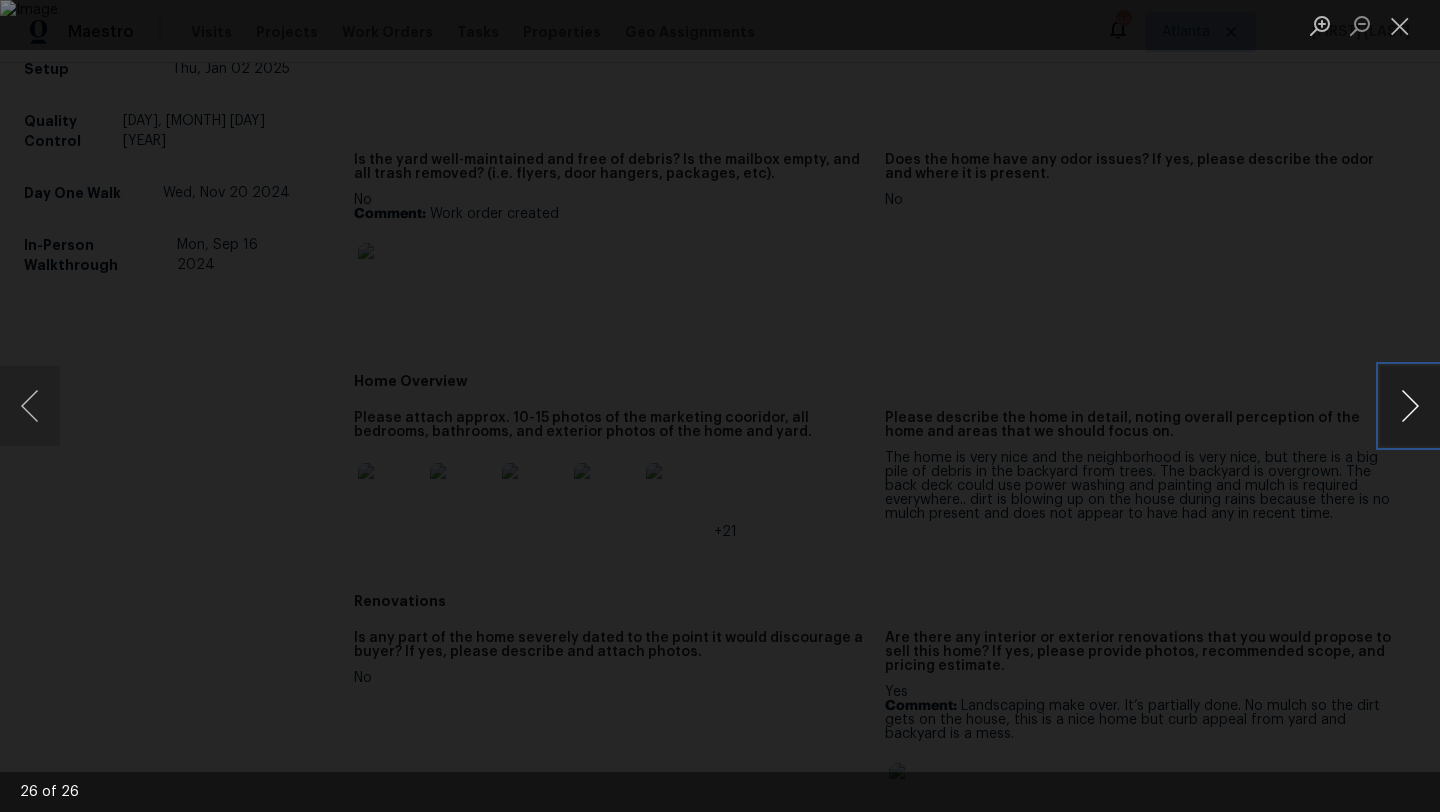 click at bounding box center [1410, 406] 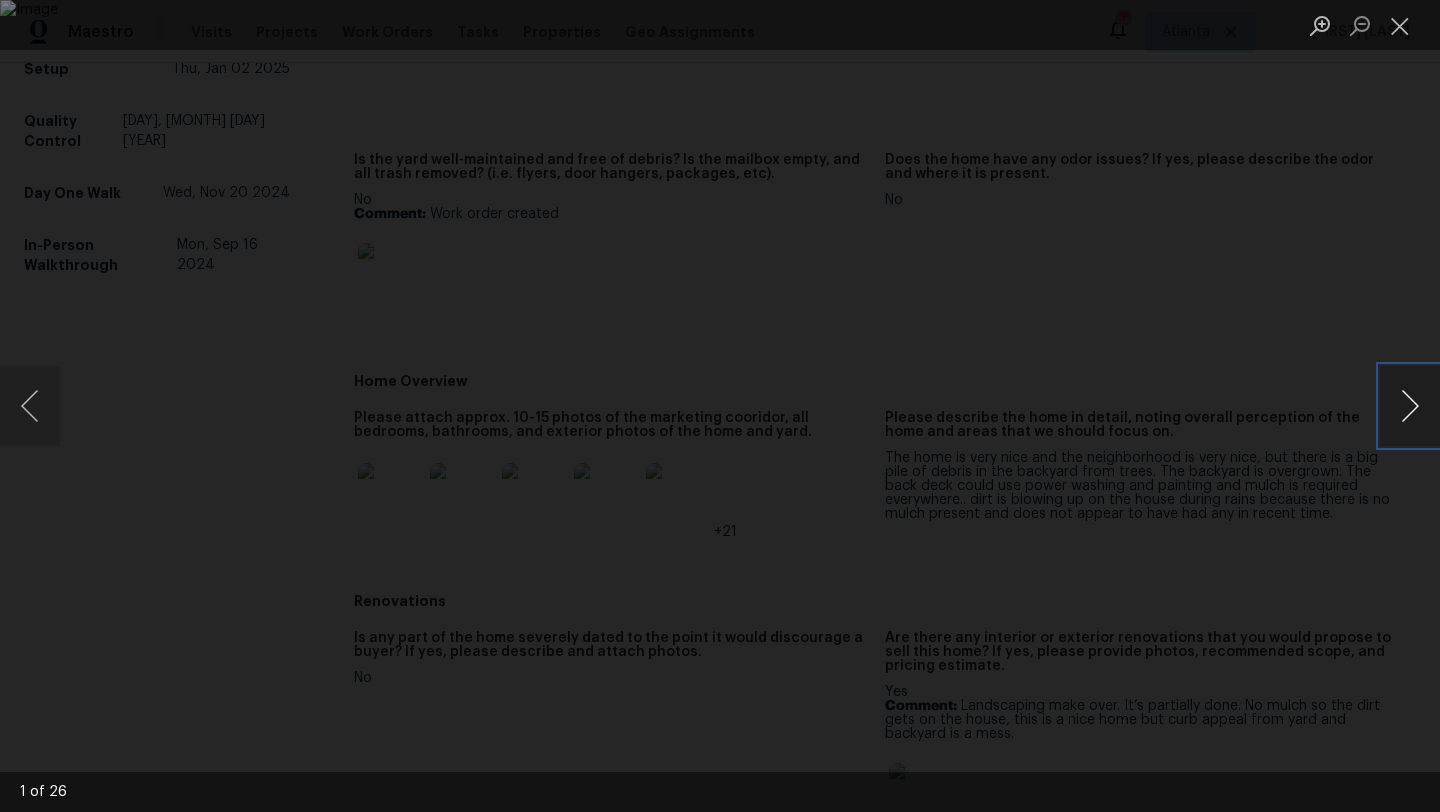 click at bounding box center (1410, 406) 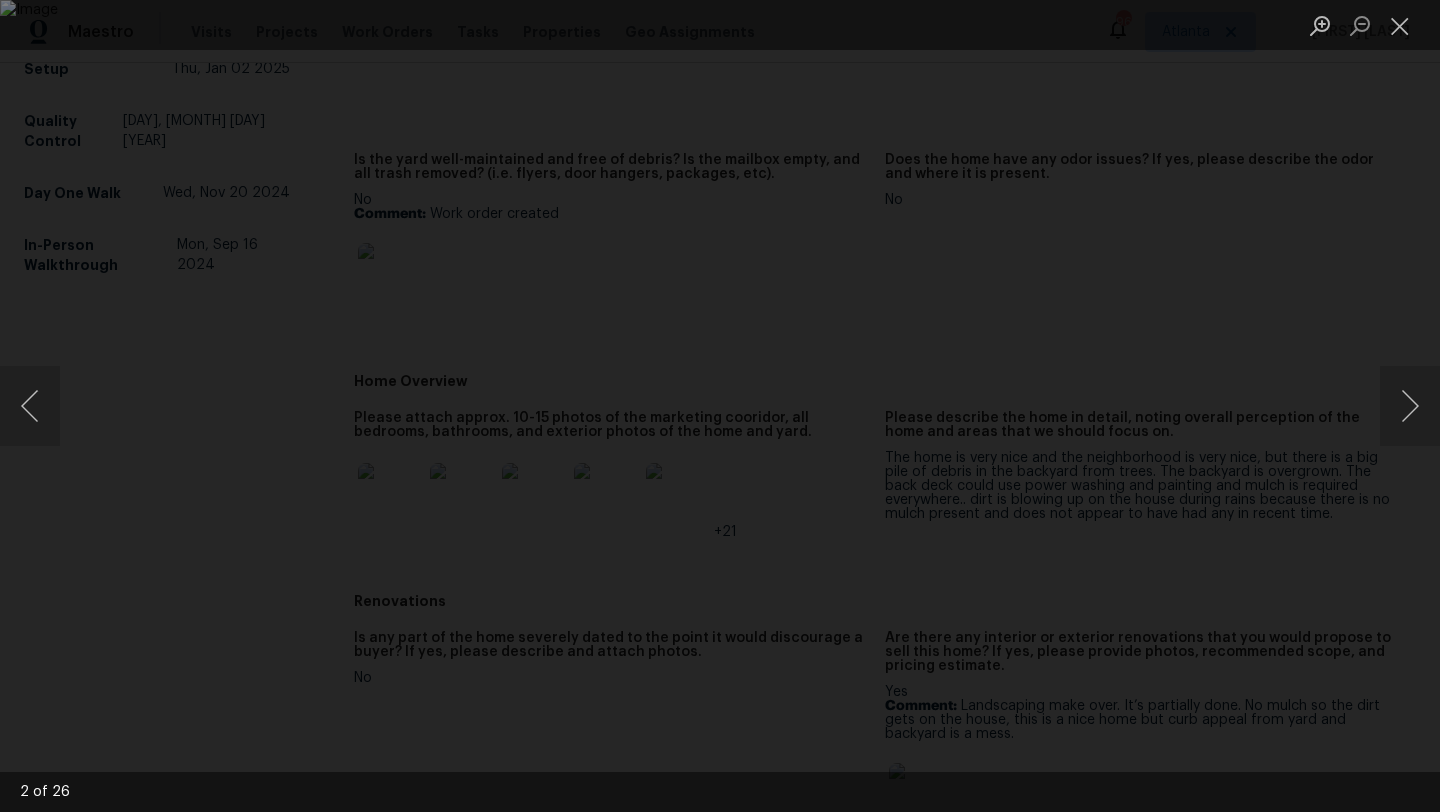 click at bounding box center (720, 406) 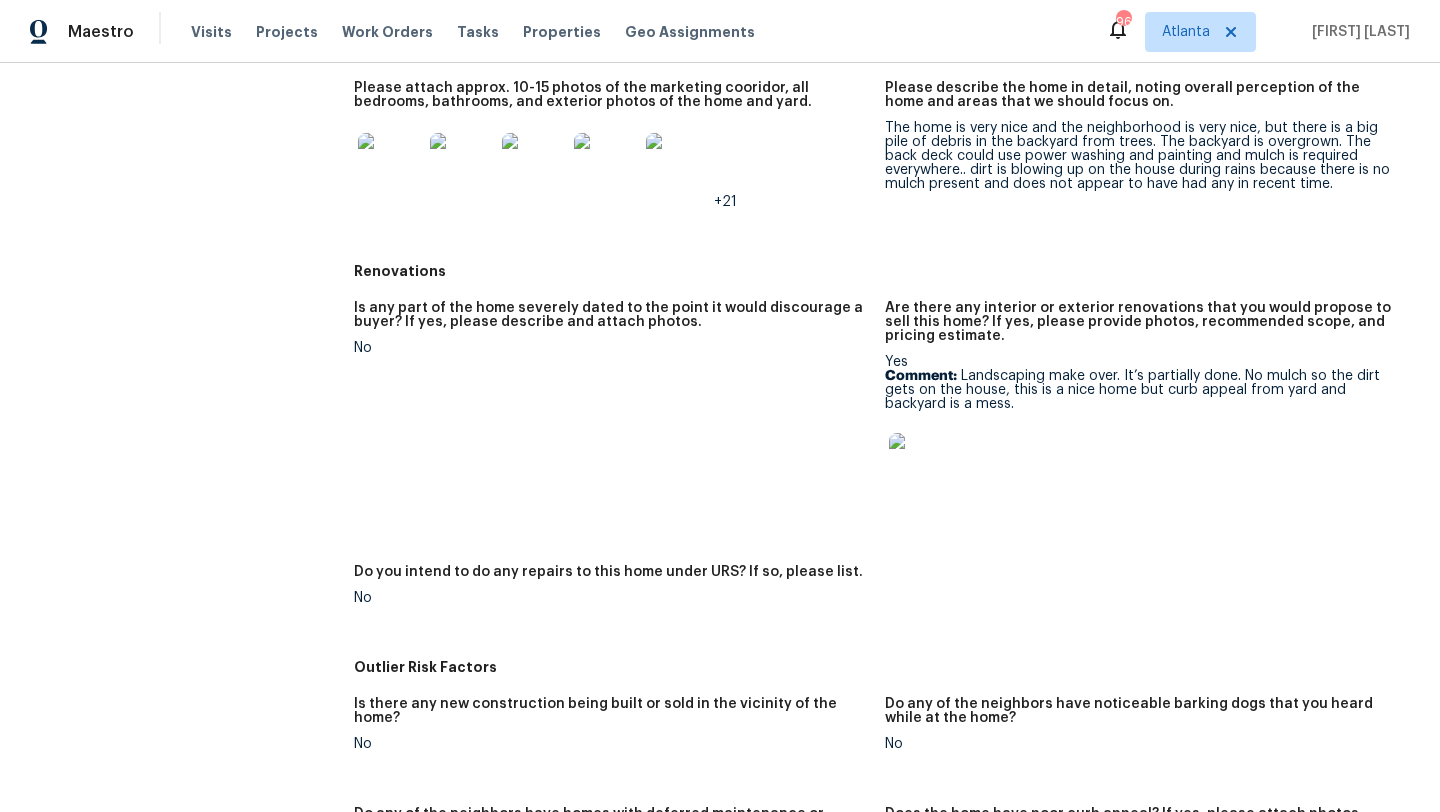 scroll, scrollTop: 0, scrollLeft: 0, axis: both 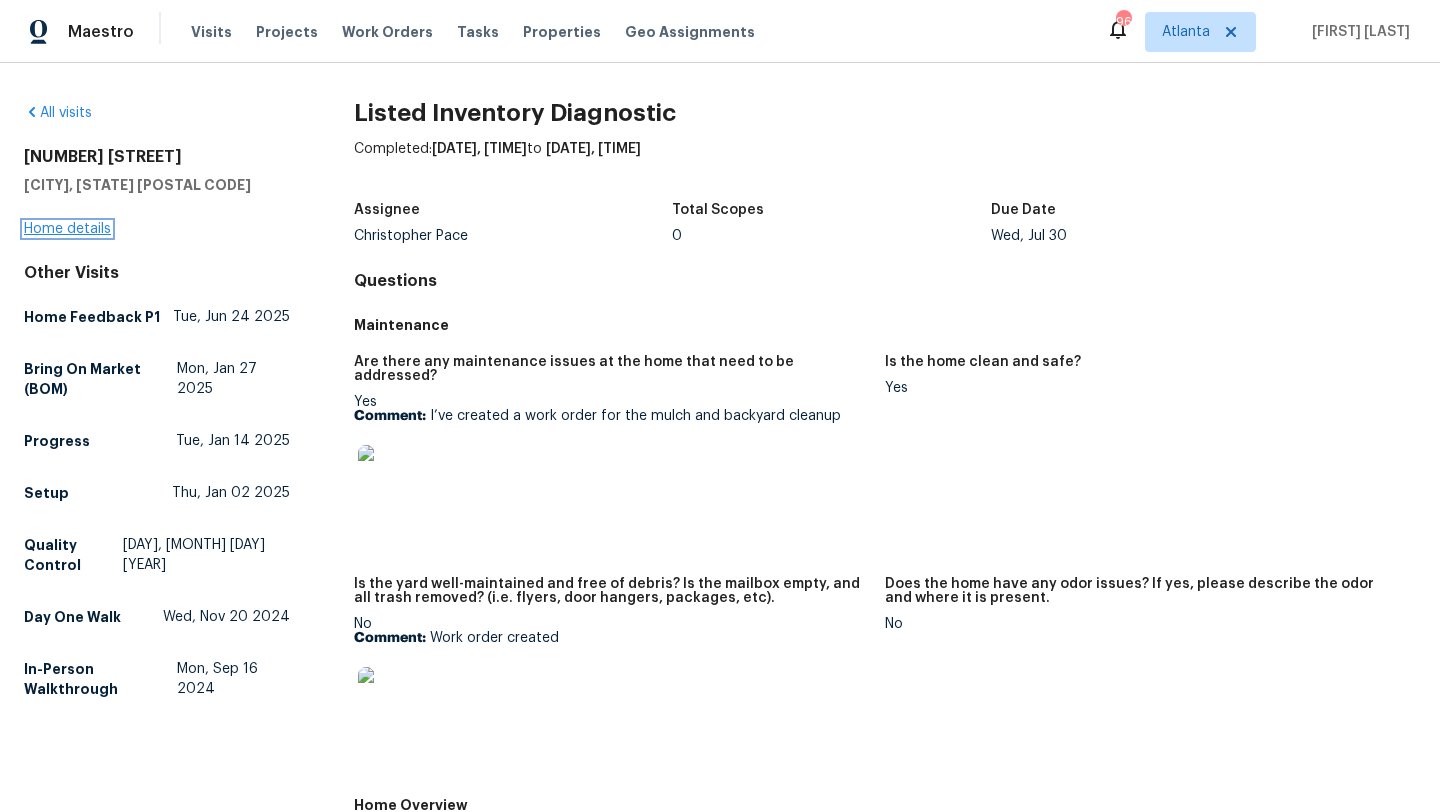 click on "Home details" at bounding box center (67, 229) 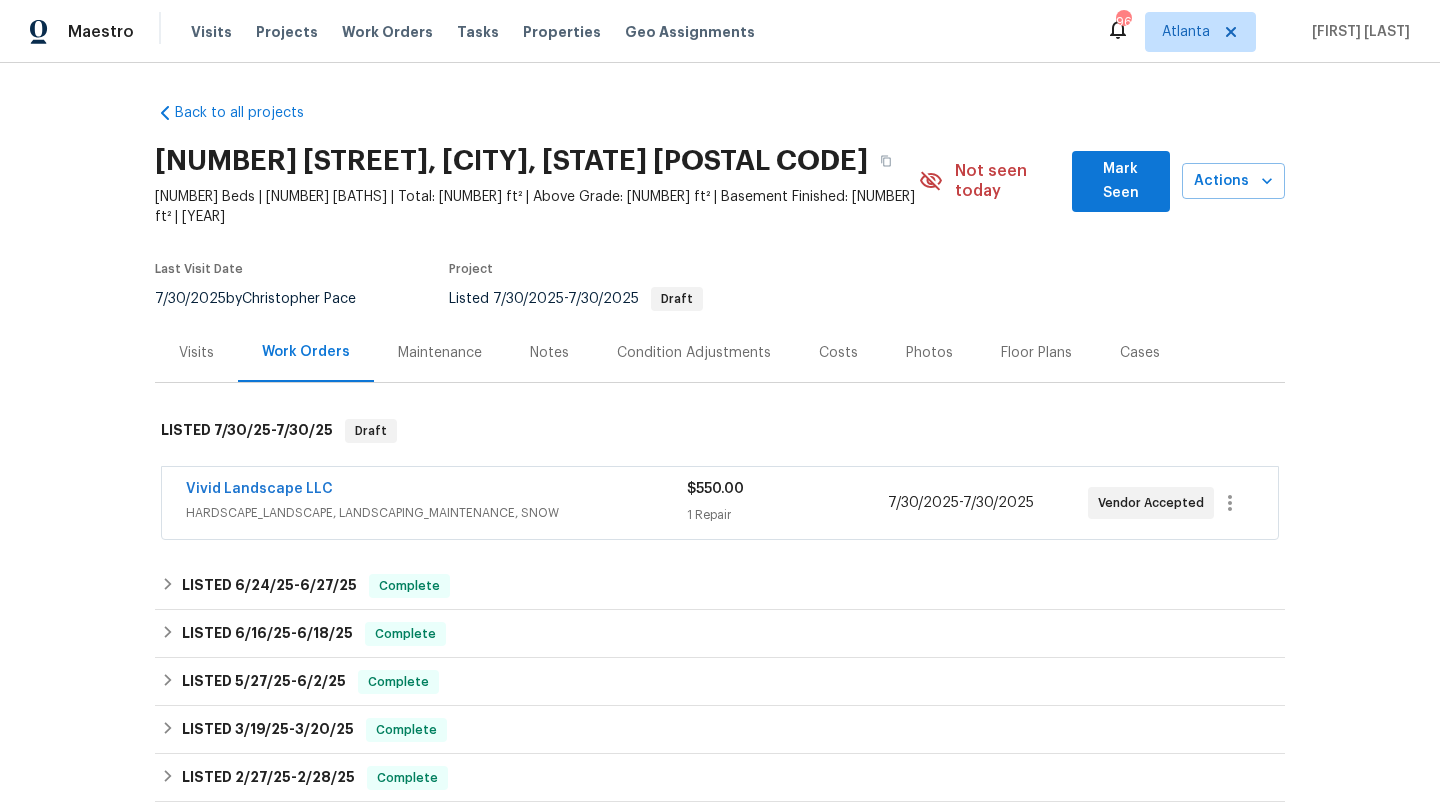 click on "HARDSCAPE_LANDSCAPE, LANDSCAPING_MAINTENANCE, SNOW" at bounding box center (436, 513) 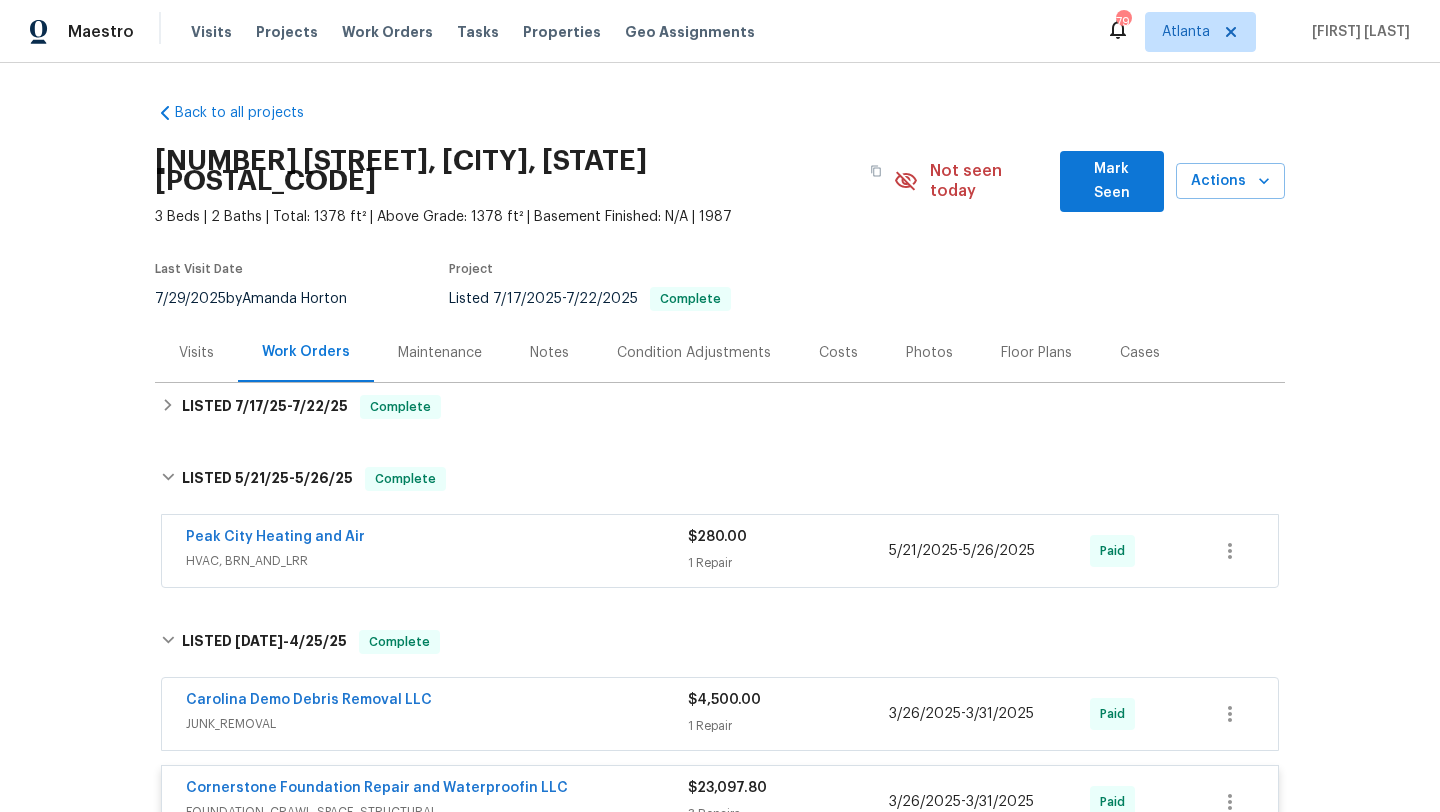 scroll, scrollTop: 0, scrollLeft: 0, axis: both 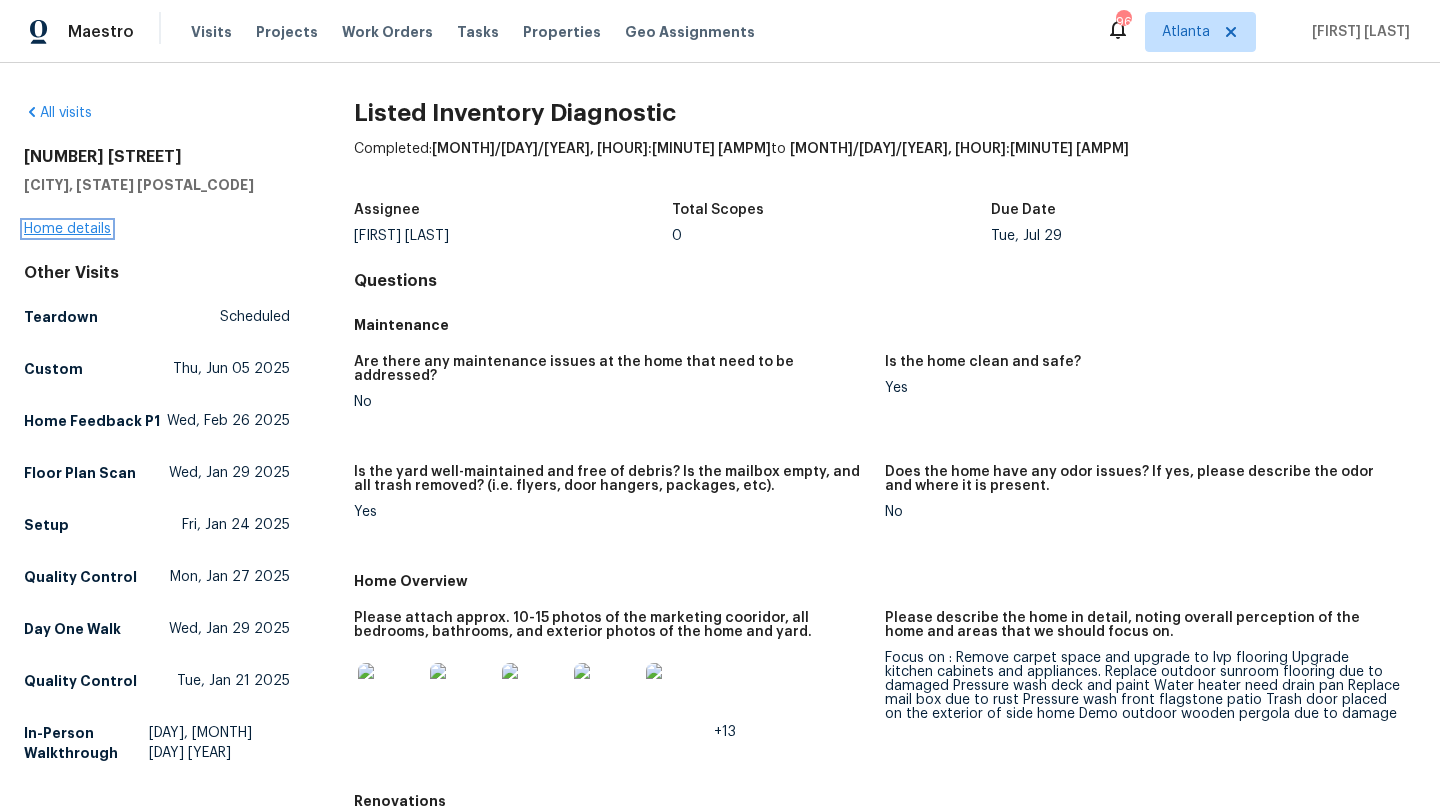 click on "Home details" at bounding box center [67, 229] 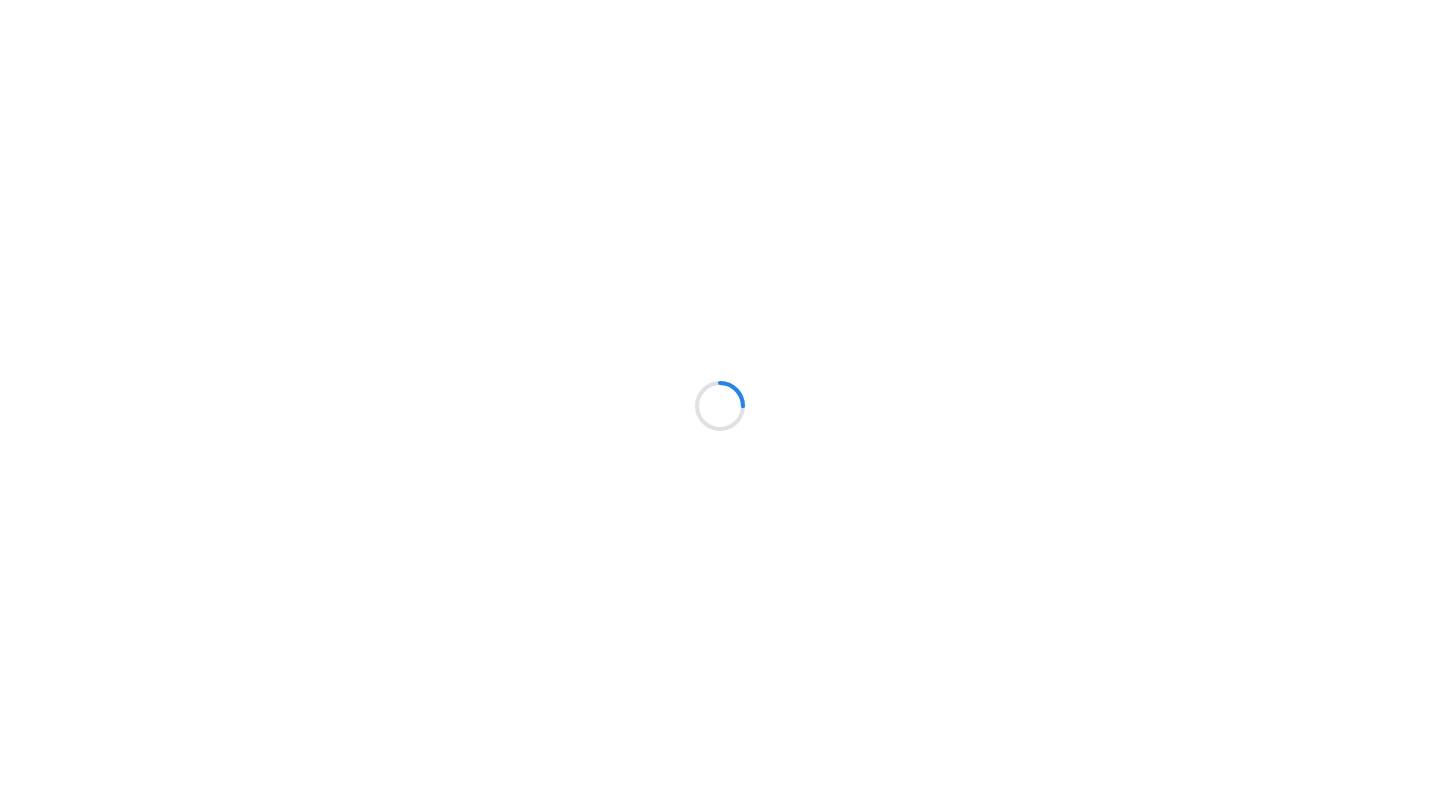 scroll, scrollTop: 0, scrollLeft: 0, axis: both 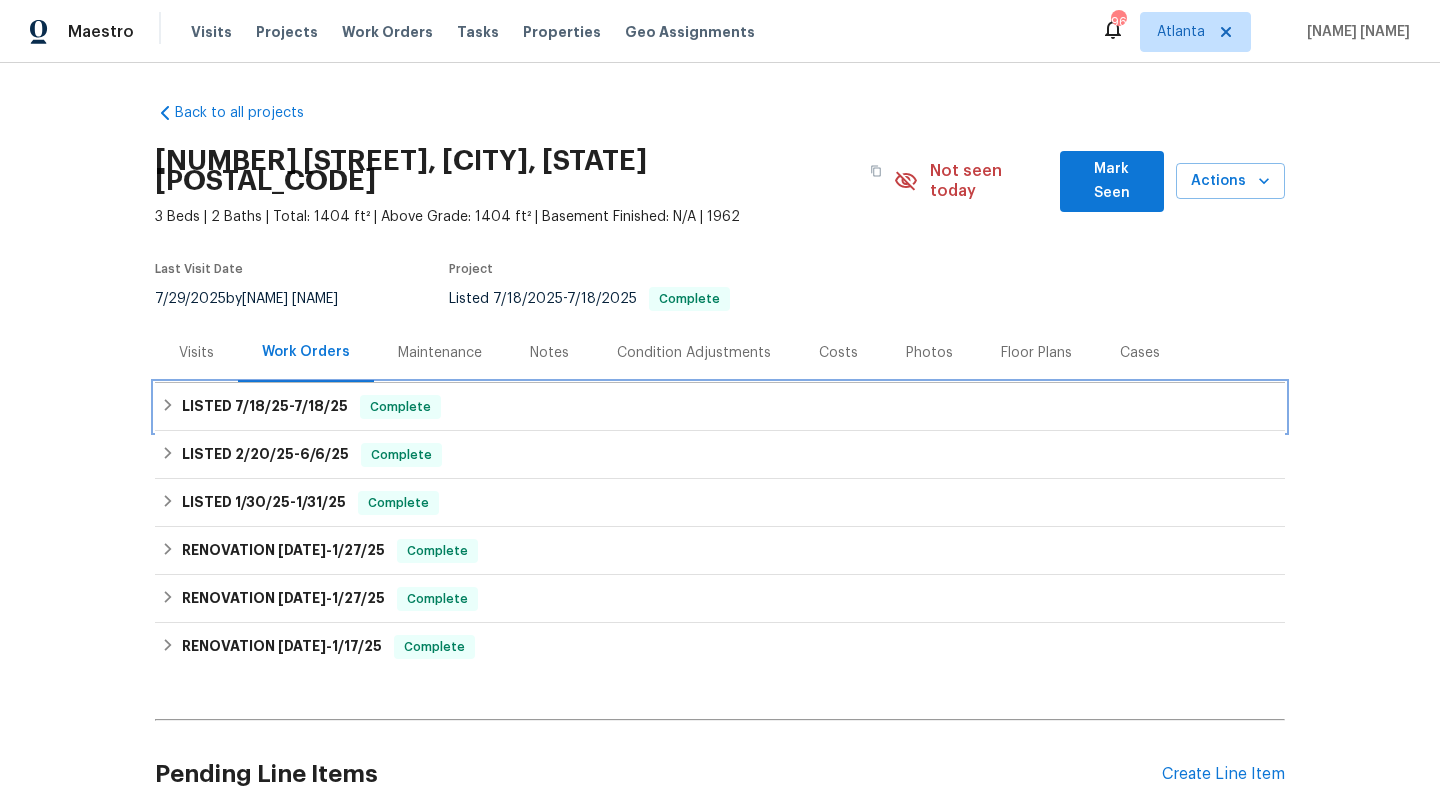 click on "7/18/25" at bounding box center [321, 406] 